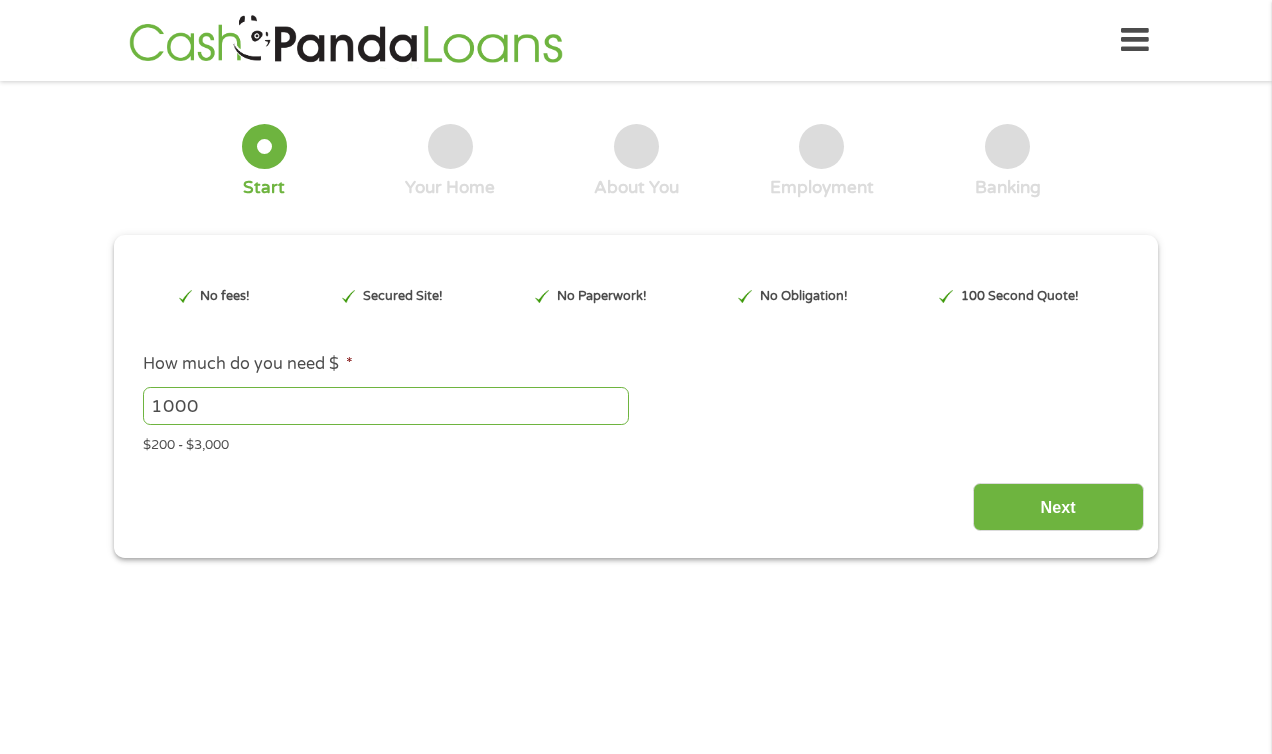 scroll, scrollTop: 0, scrollLeft: 0, axis: both 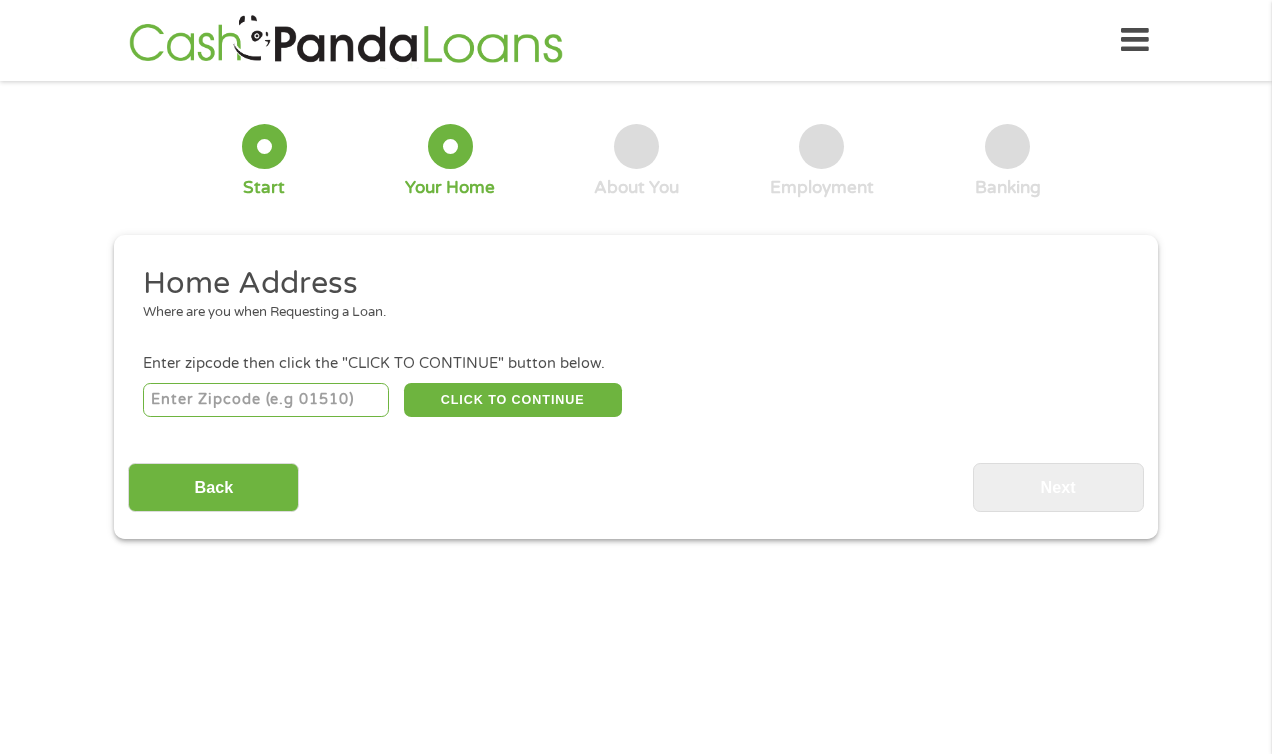 click at bounding box center [266, 400] 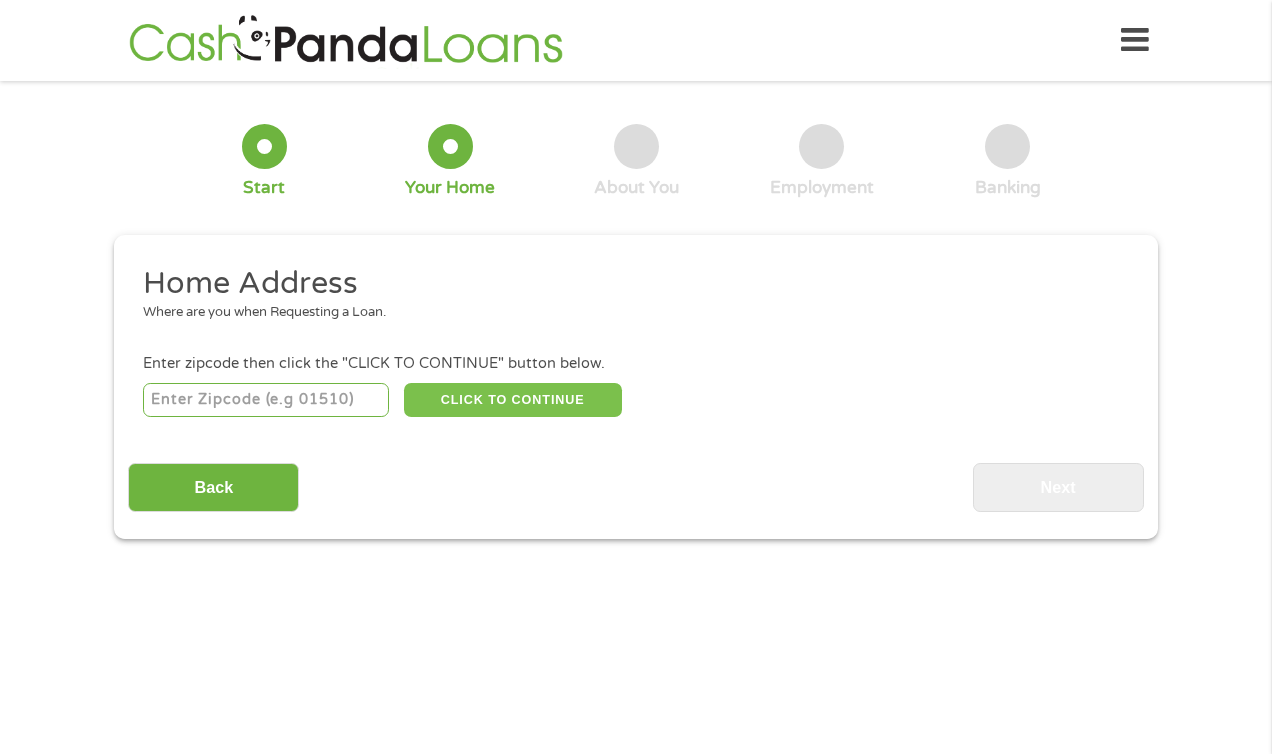type on "[ZIPCODE]" 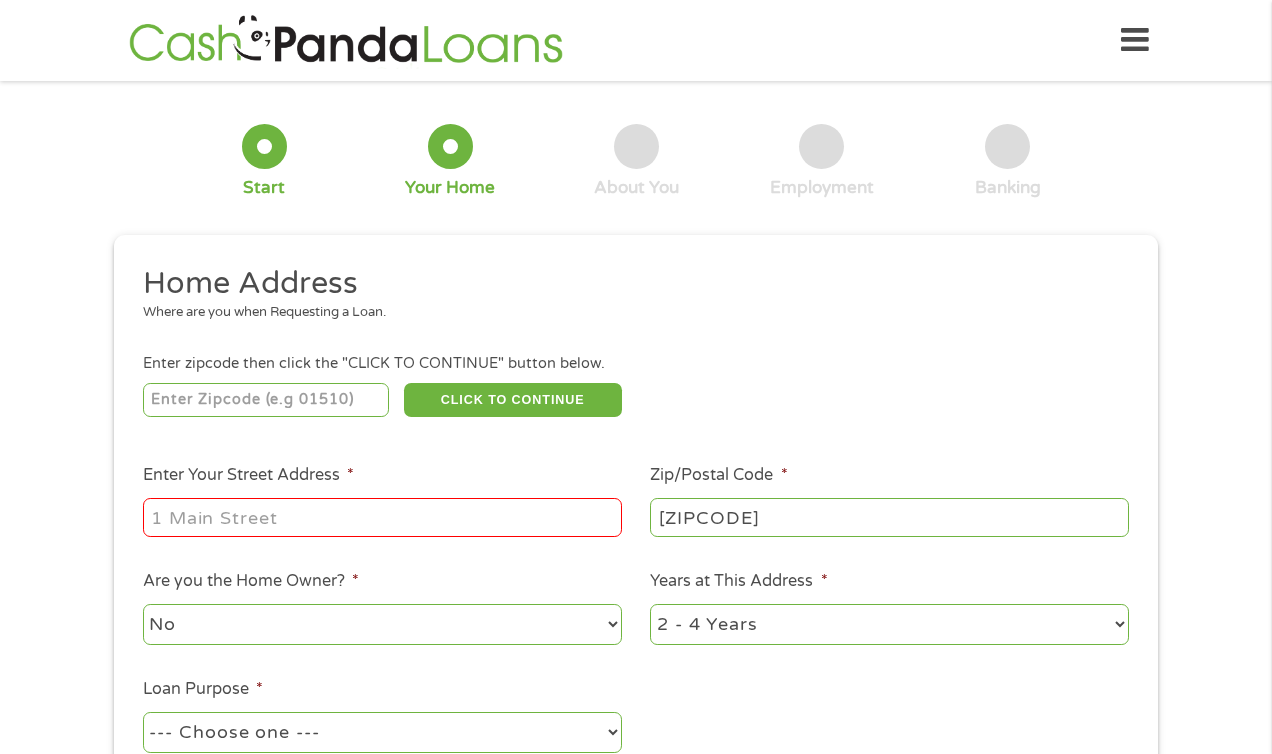 click on "Enter Your Street Address *" at bounding box center (382, 517) 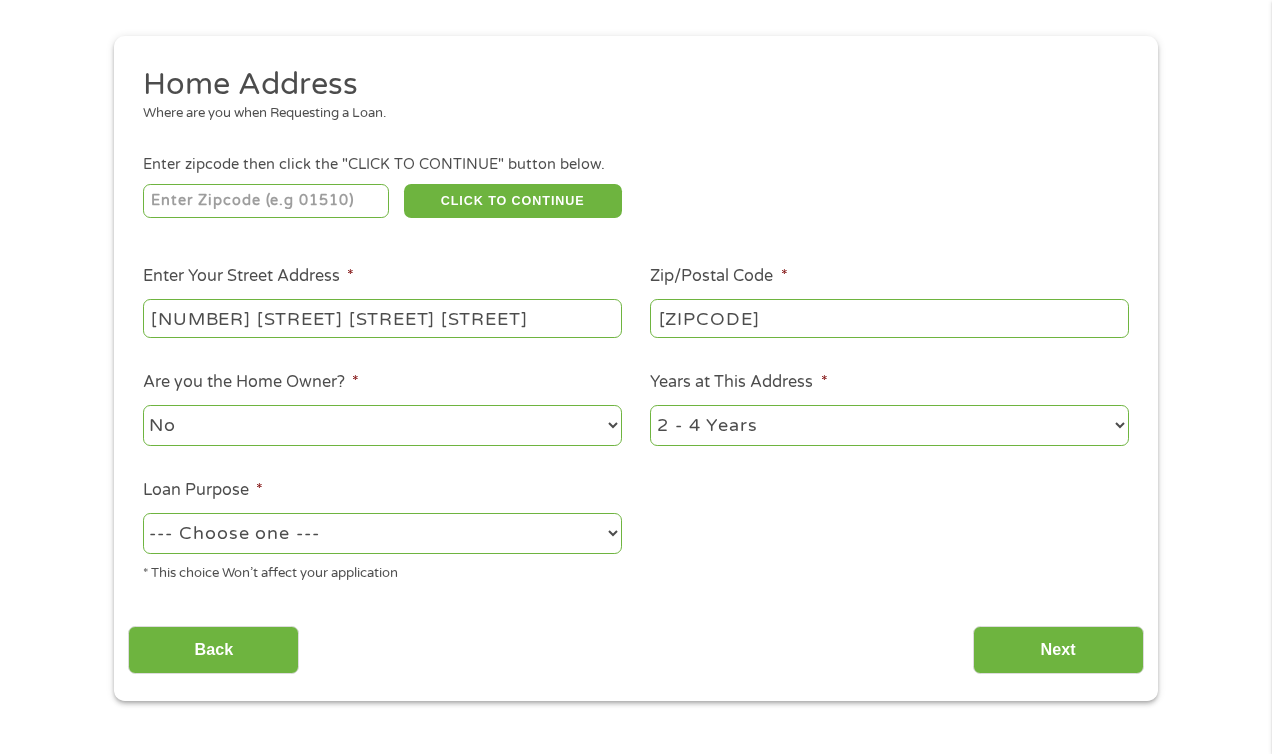 scroll, scrollTop: 232, scrollLeft: 0, axis: vertical 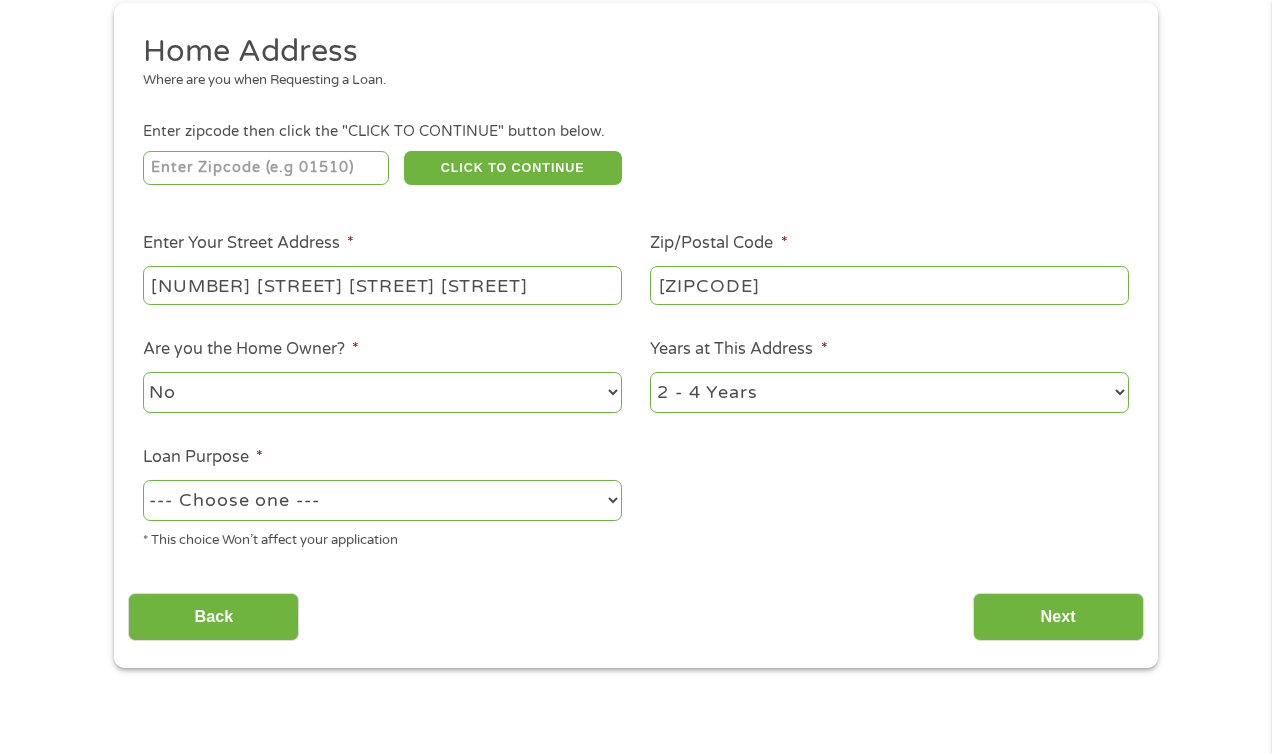 type on "[NUMBER] [STREET] [STREET] [STREET]" 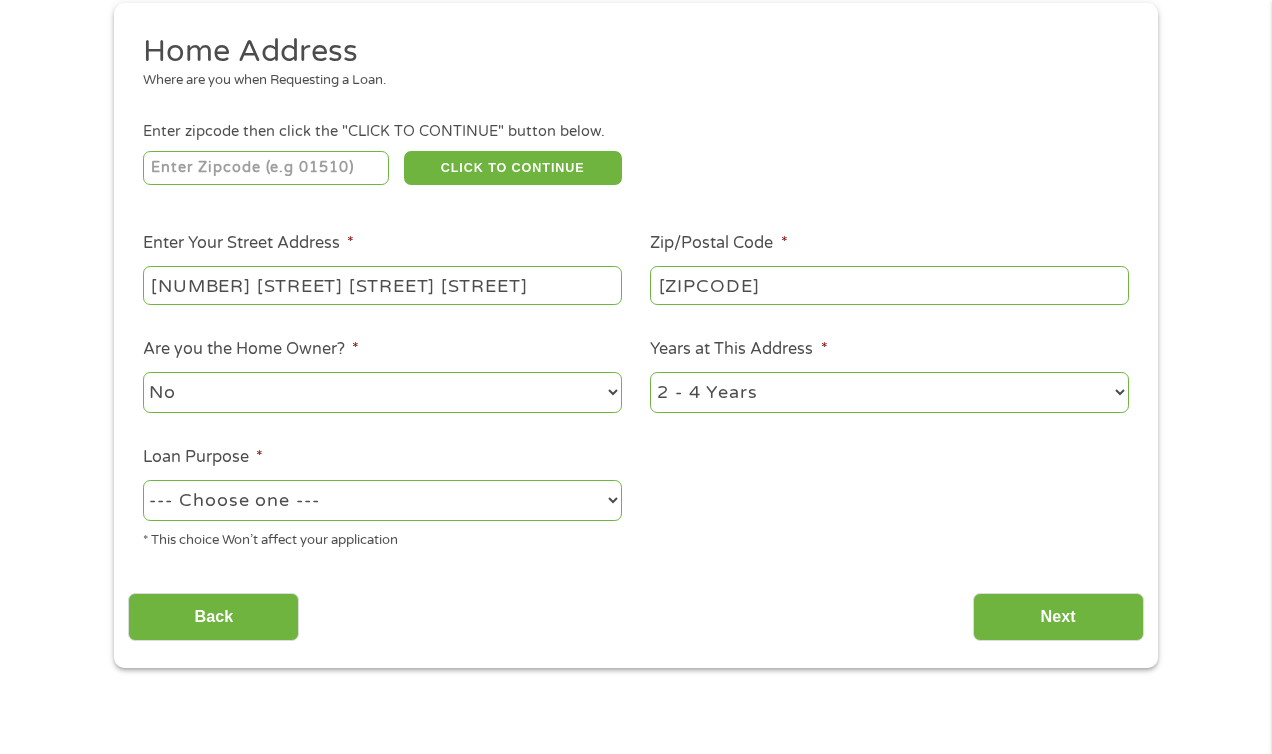 select on "yes" 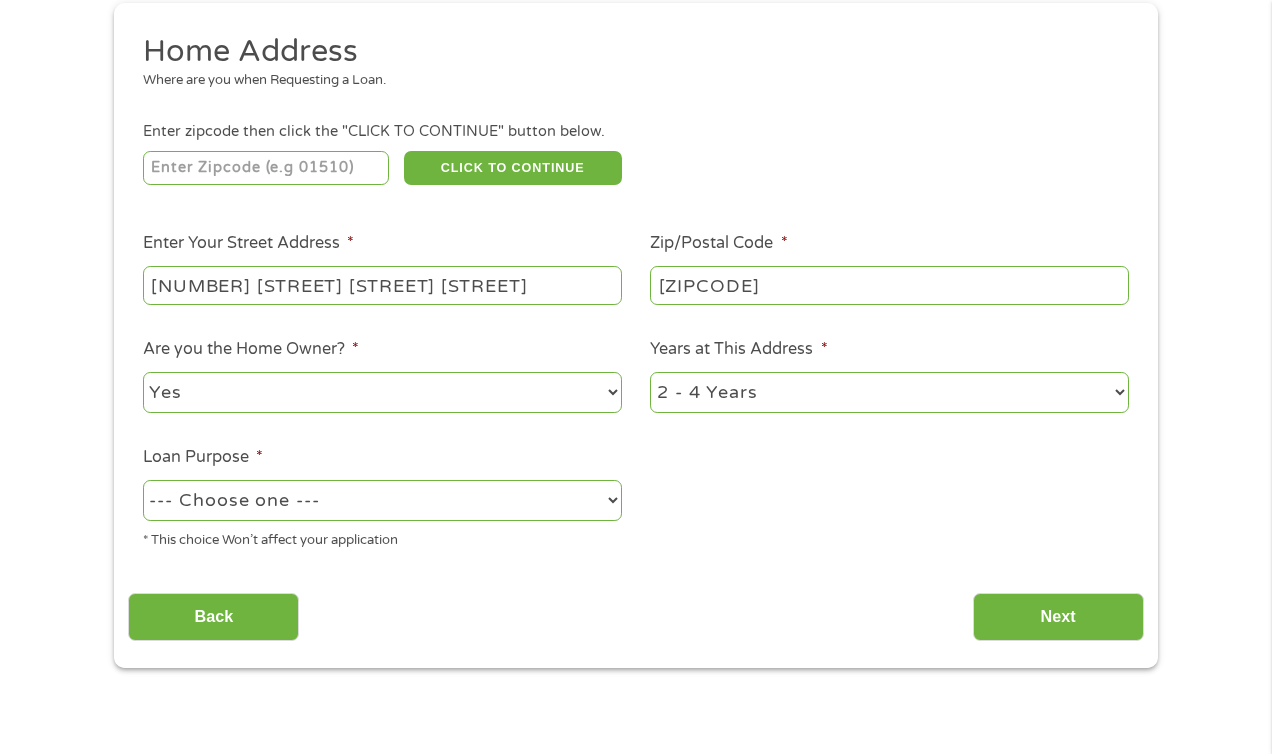 click on "1 Year or less 1 - 2 Years 2 - 4 Years Over 4 Years" at bounding box center (889, 392) 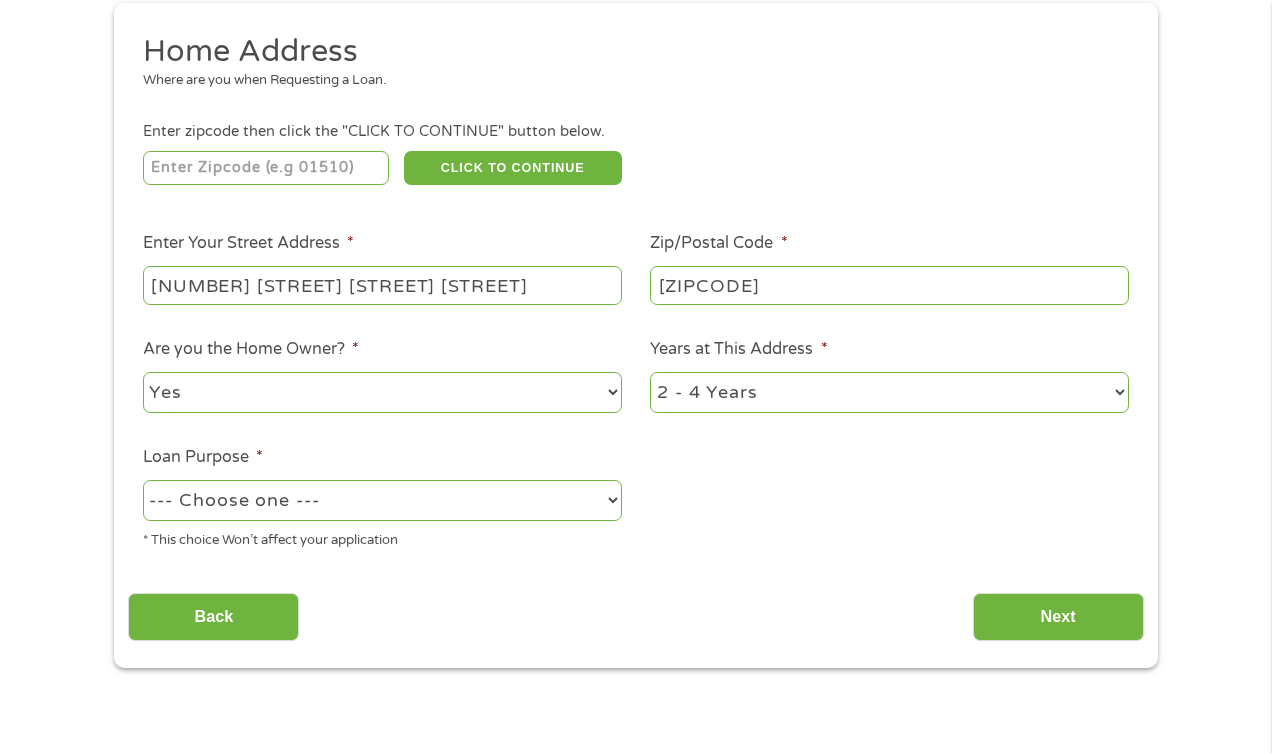 select on "60months" 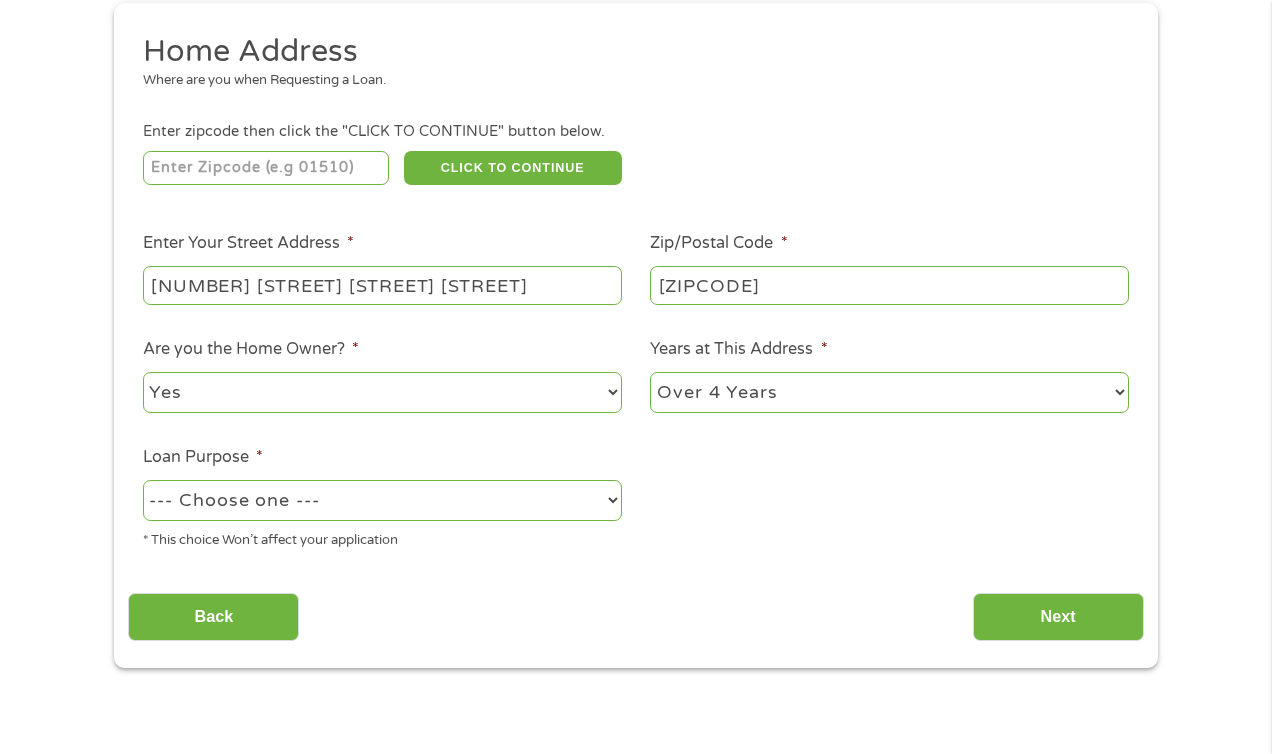 click on "--- Choose one --- Pay Bills Debt Consolidation Home Improvement Major Purchase Car Loan Short Term Cash Medical Expenses Other" at bounding box center (382, 500) 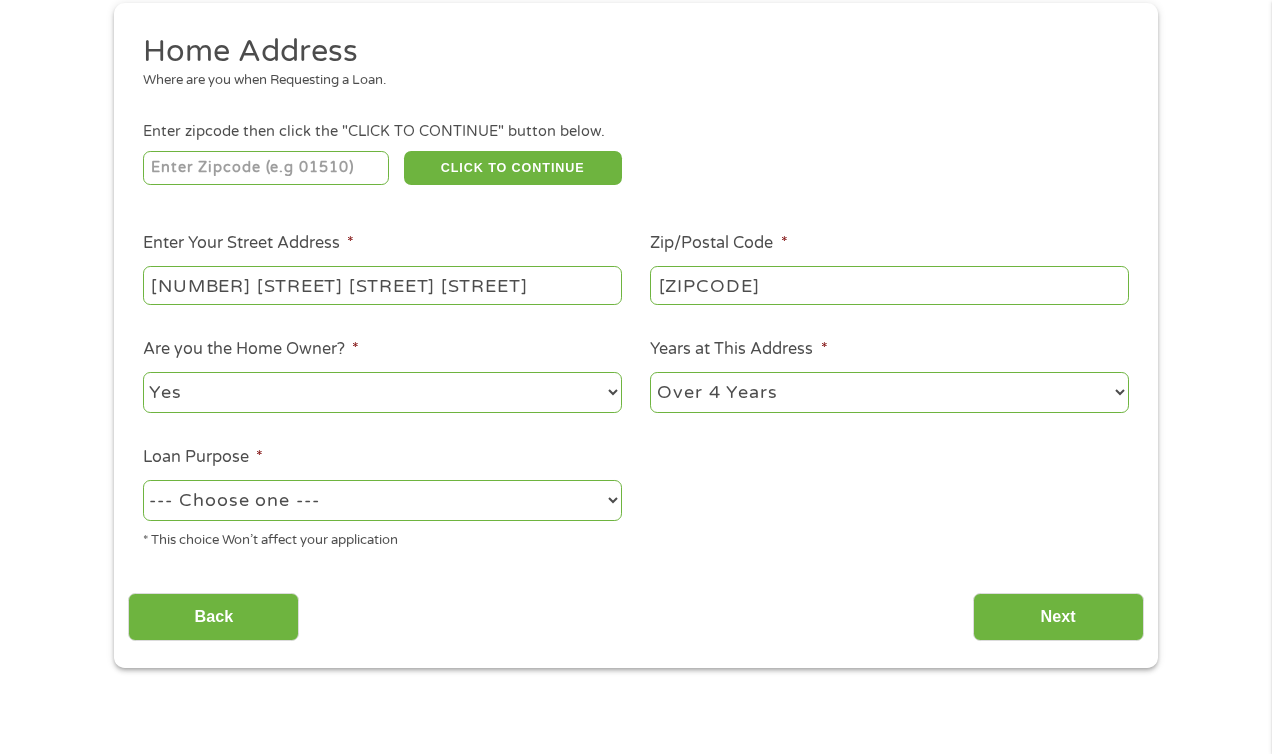 select on "paybills" 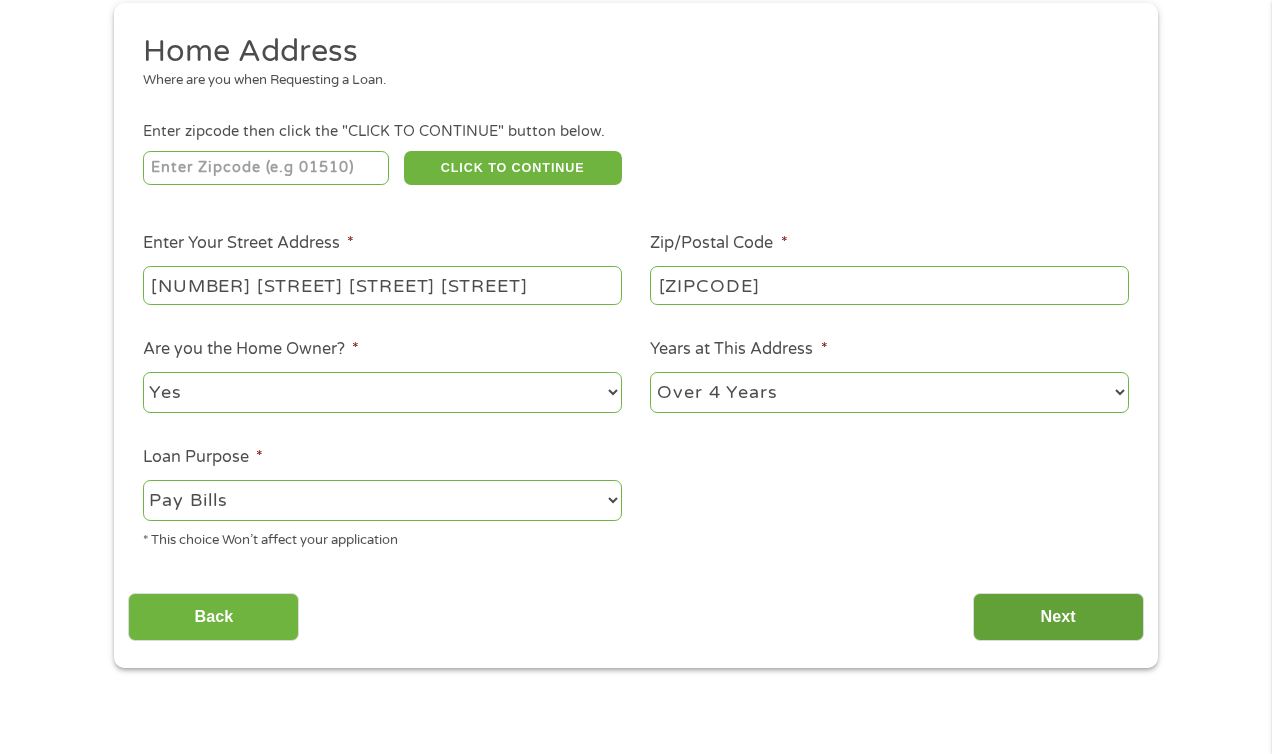 click on "Next" at bounding box center (1058, 617) 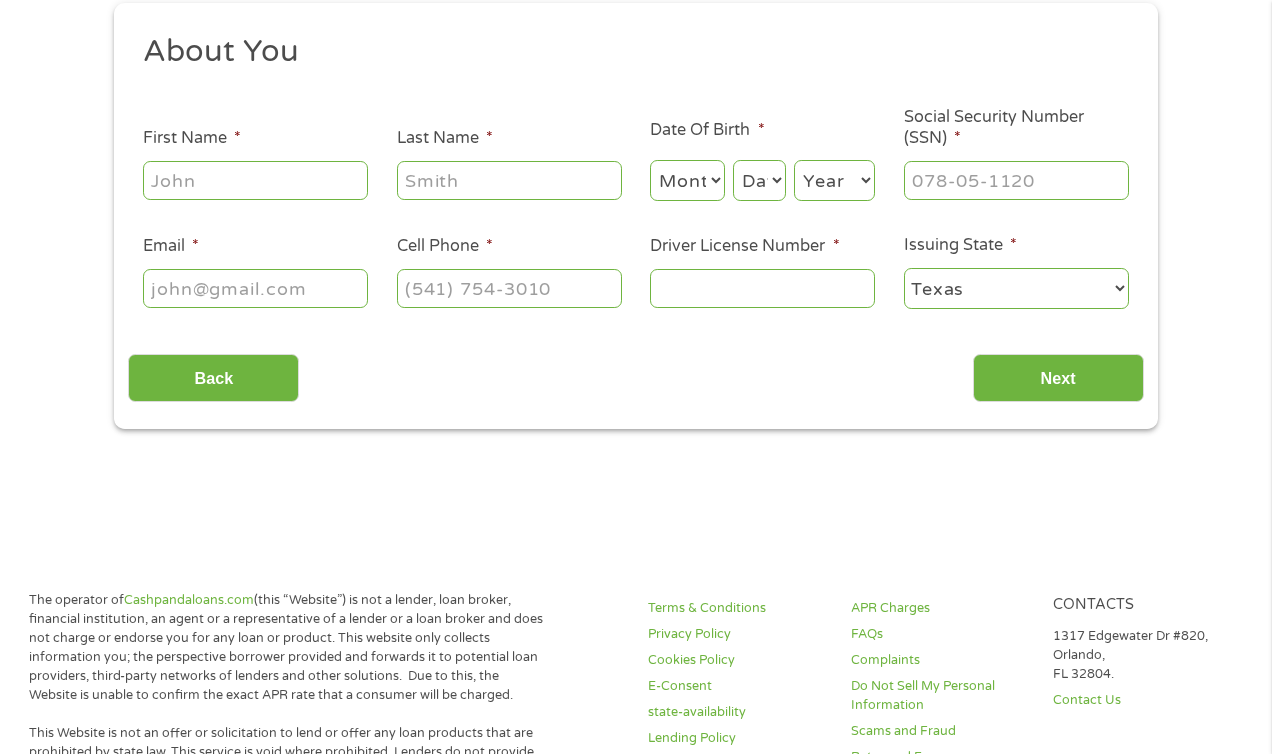 scroll, scrollTop: 0, scrollLeft: 0, axis: both 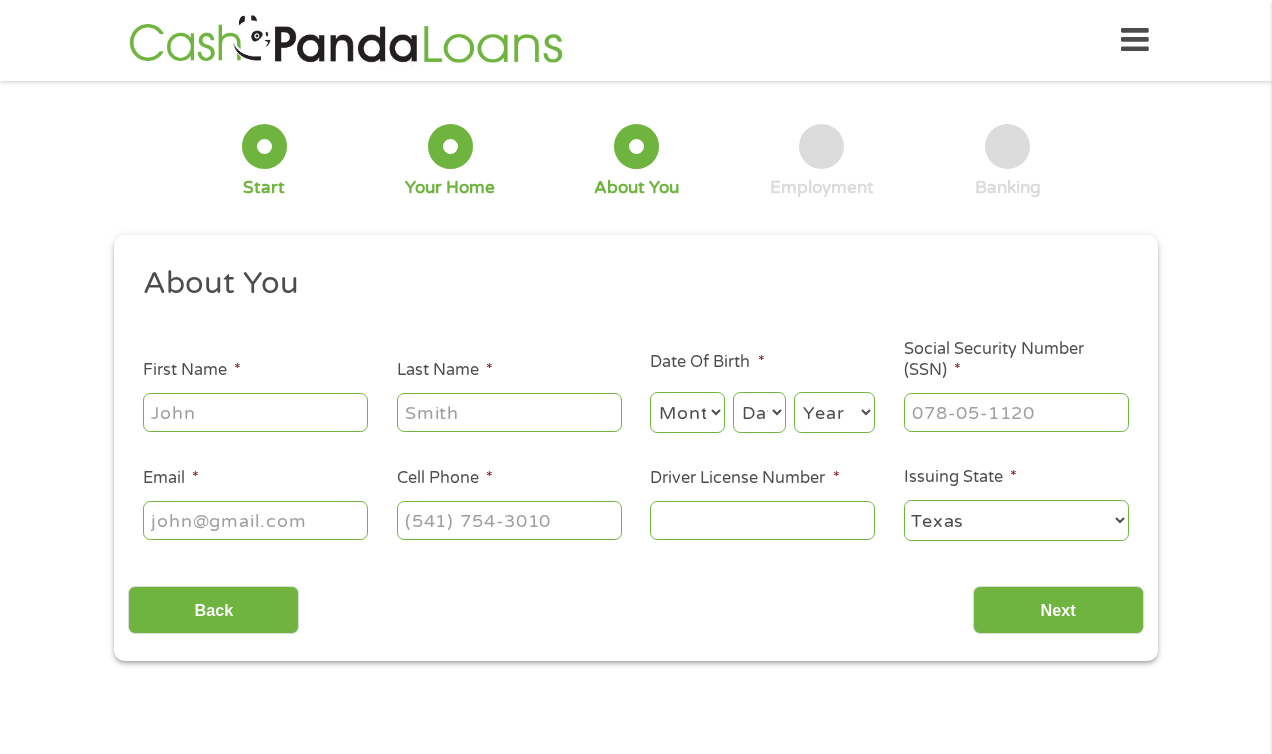 click on "First Name *" at bounding box center [255, 412] 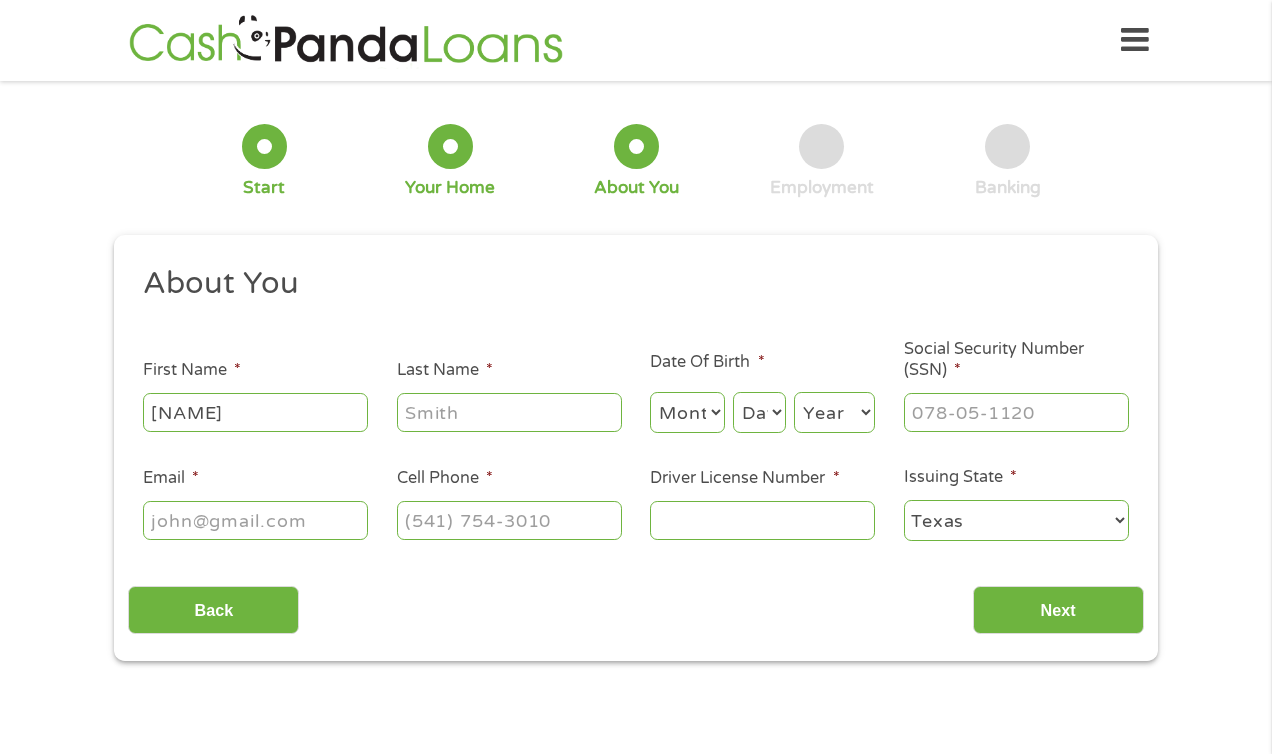 type on "[NAME]" 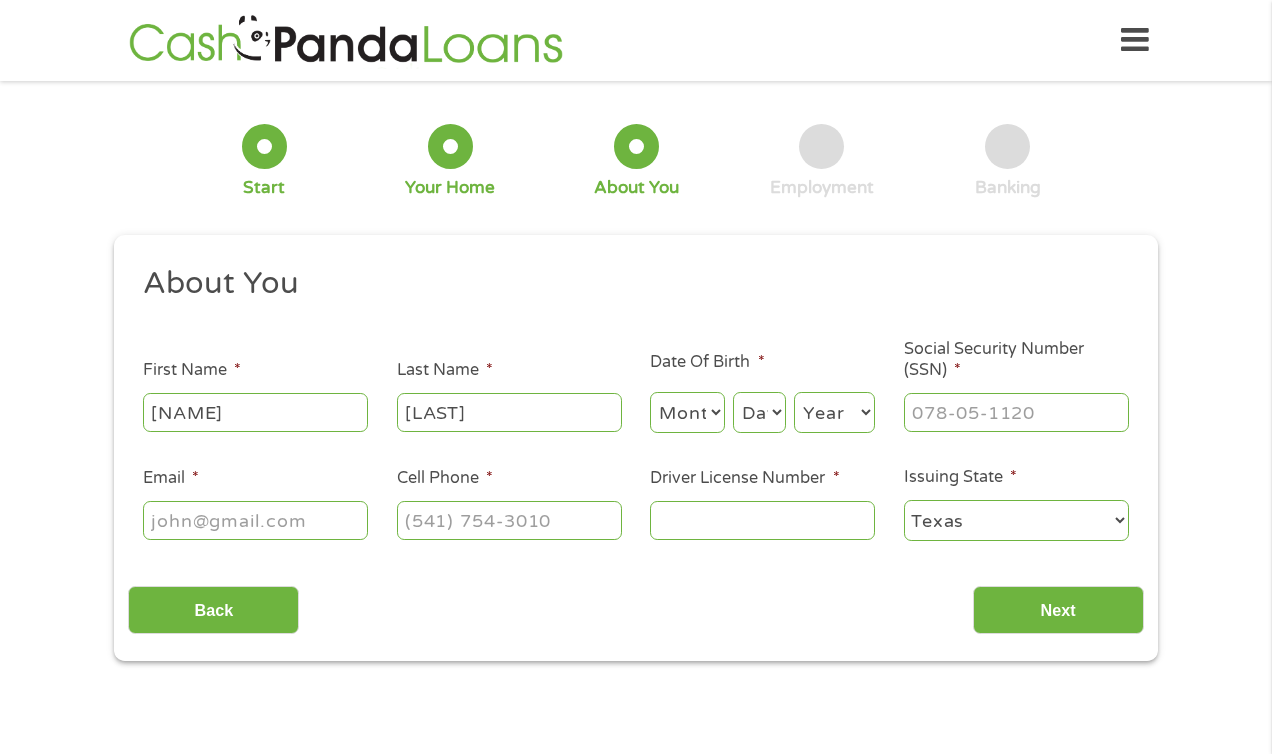 type on "[LAST]" 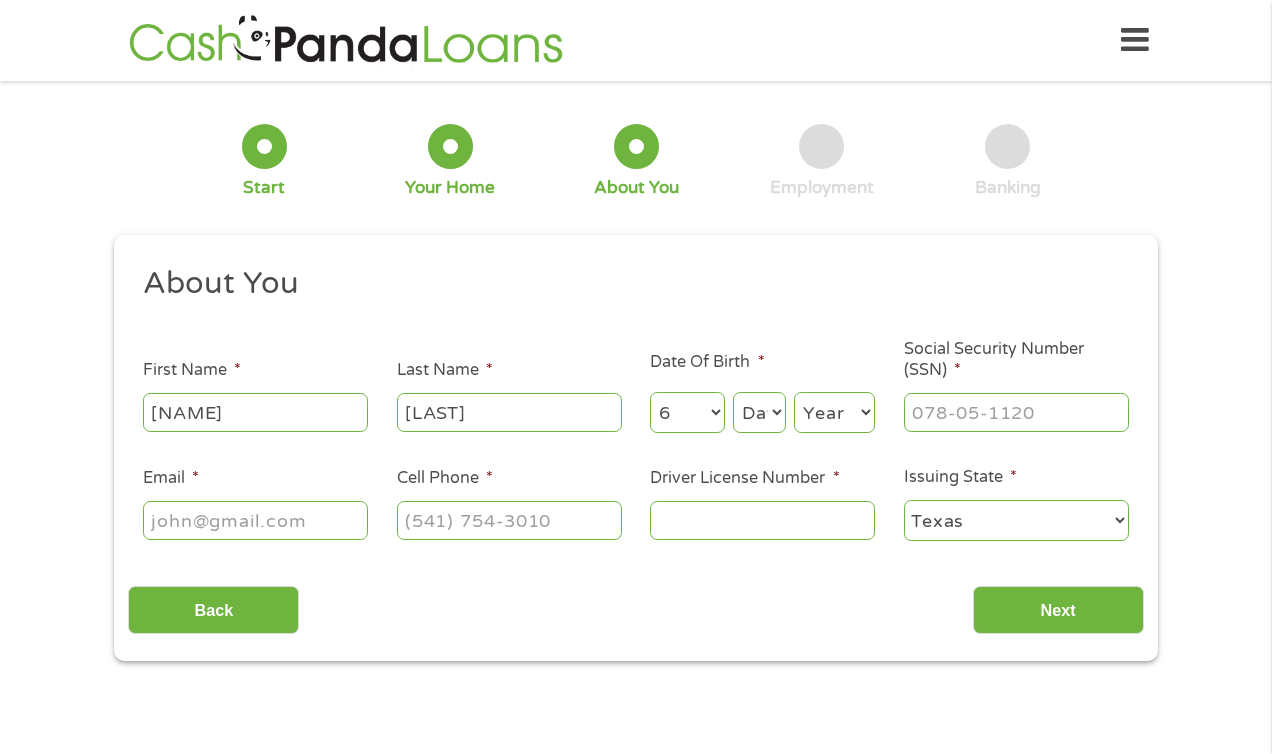 click on "Day 1 2 3 4 5 6 7 8 9 10 11 12 13 14 15 16 17 18 19 20 21 22 23 24 25 26 27 28 29 30 31" at bounding box center (759, 412) 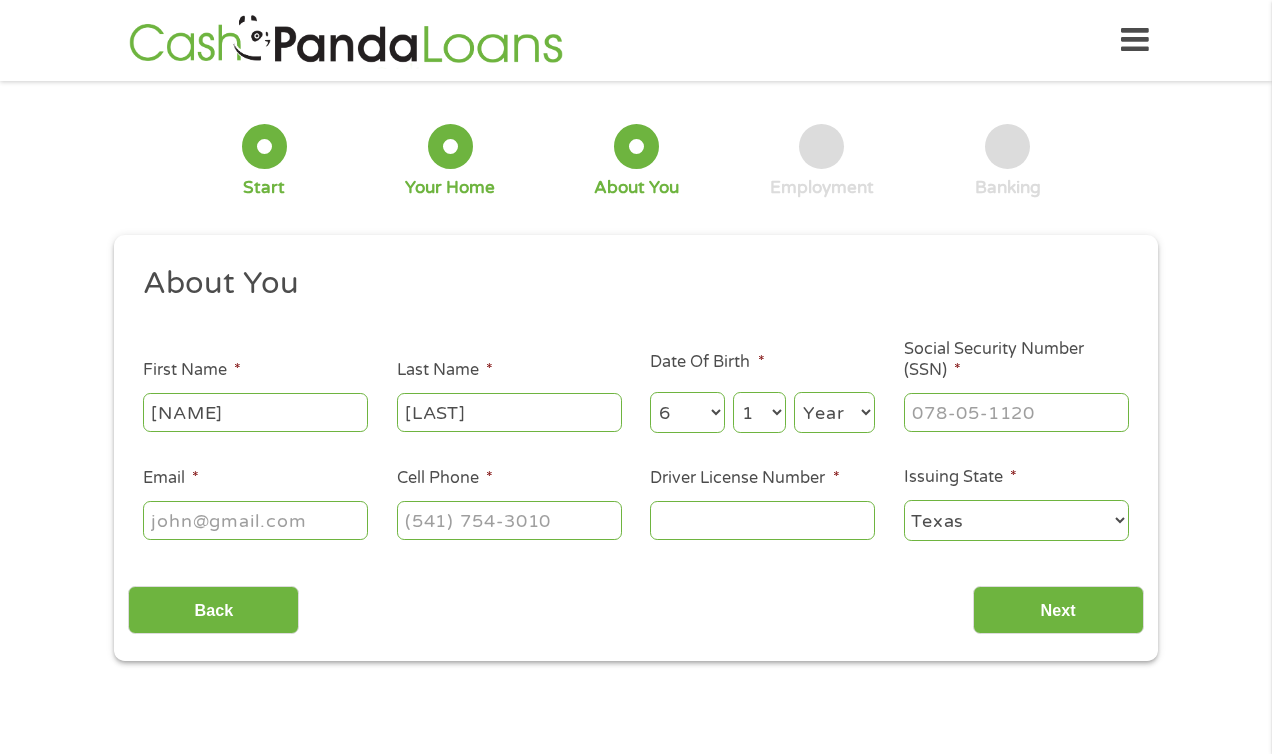 click on "Year 2007 2006 2005 2004 2003 2002 2001 2000 1999 1998 1997 1996 1995 1994 1993 1992 1991 1990 1989 1988 1987 1986 1985 1984 1983 1982 1981 1980 1979 1978 1977 1976 1975 1974 1973 1972 1971 1970 1969 1968 1967 1966 1965 1964 1963 1962 1961 1960 1959 1958 1957 1956 1955 1954 1953 1952 1951 1950 1949 1948 1947 1946 1945 1944 1943 1942 1941 1940 1939 1938 1937 1936 1935 1934 1933 1932 1931 1930 1929 1928 1927 1926 1925 1924 1923 1922 1921 1920" at bounding box center [834, 412] 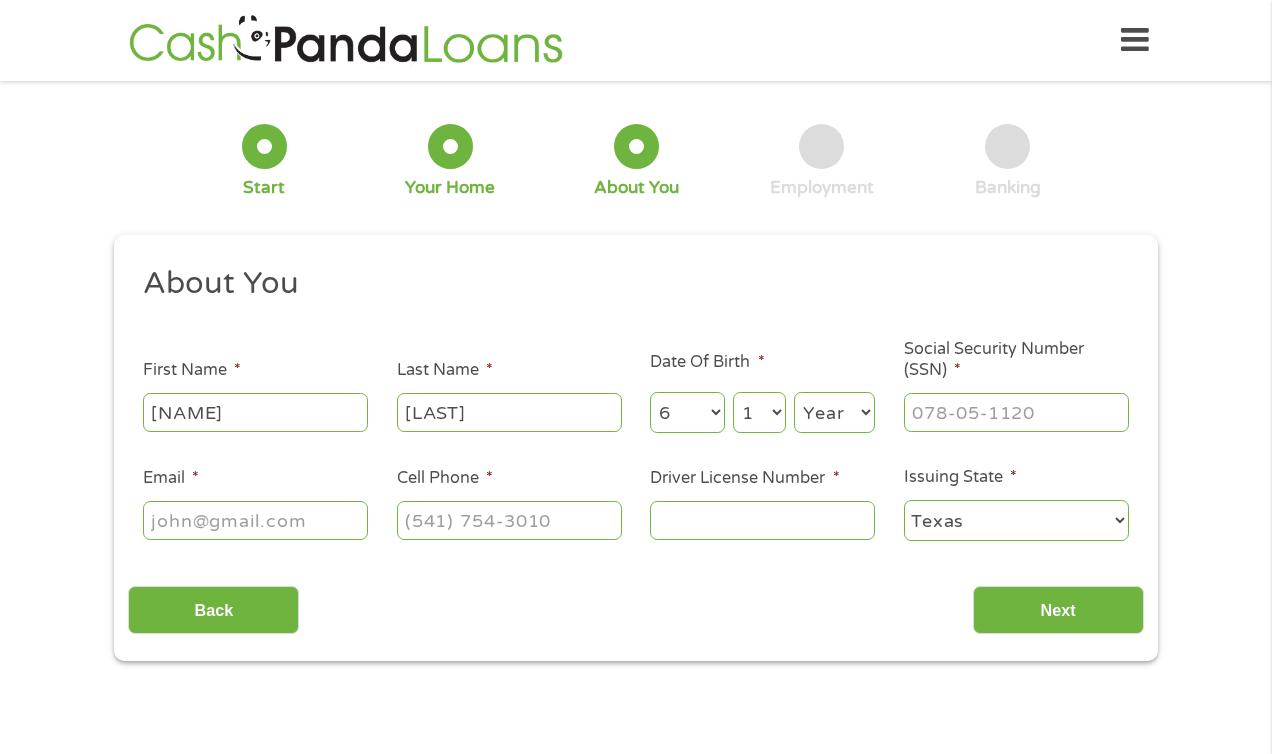 select on "1979" 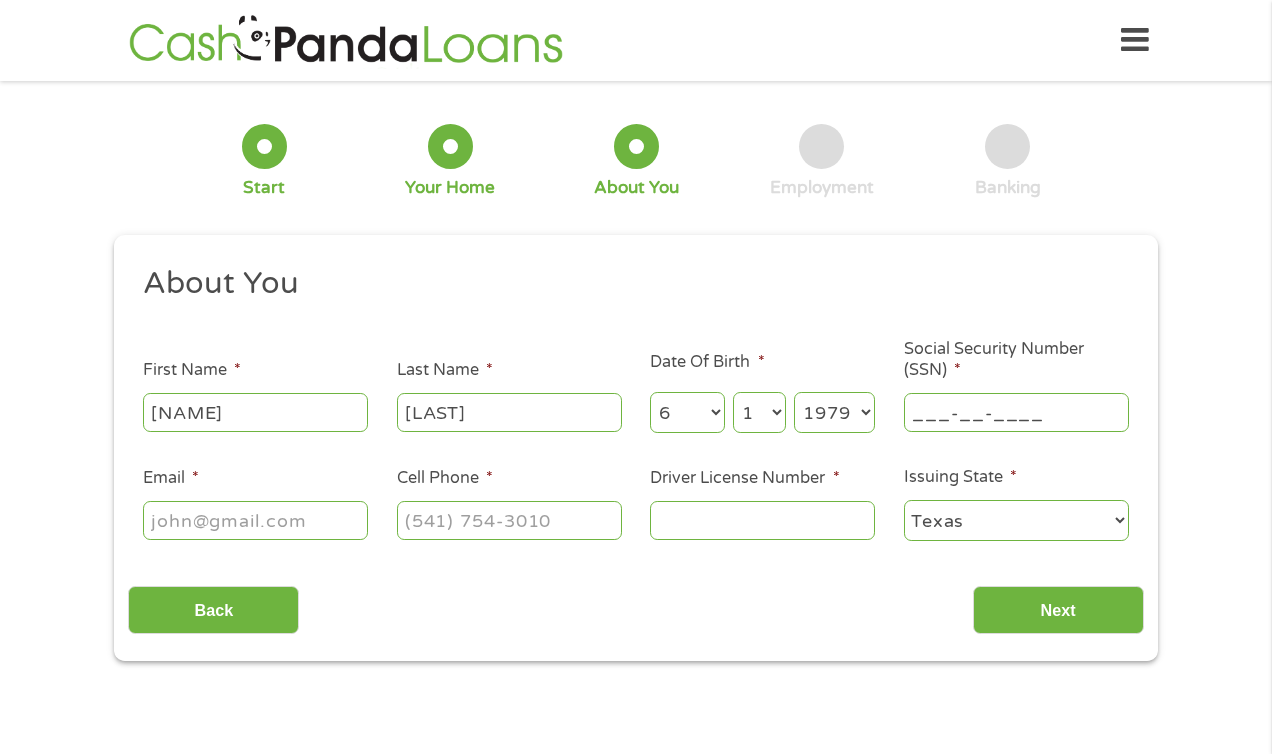 click on "___-__-____" at bounding box center (1016, 412) 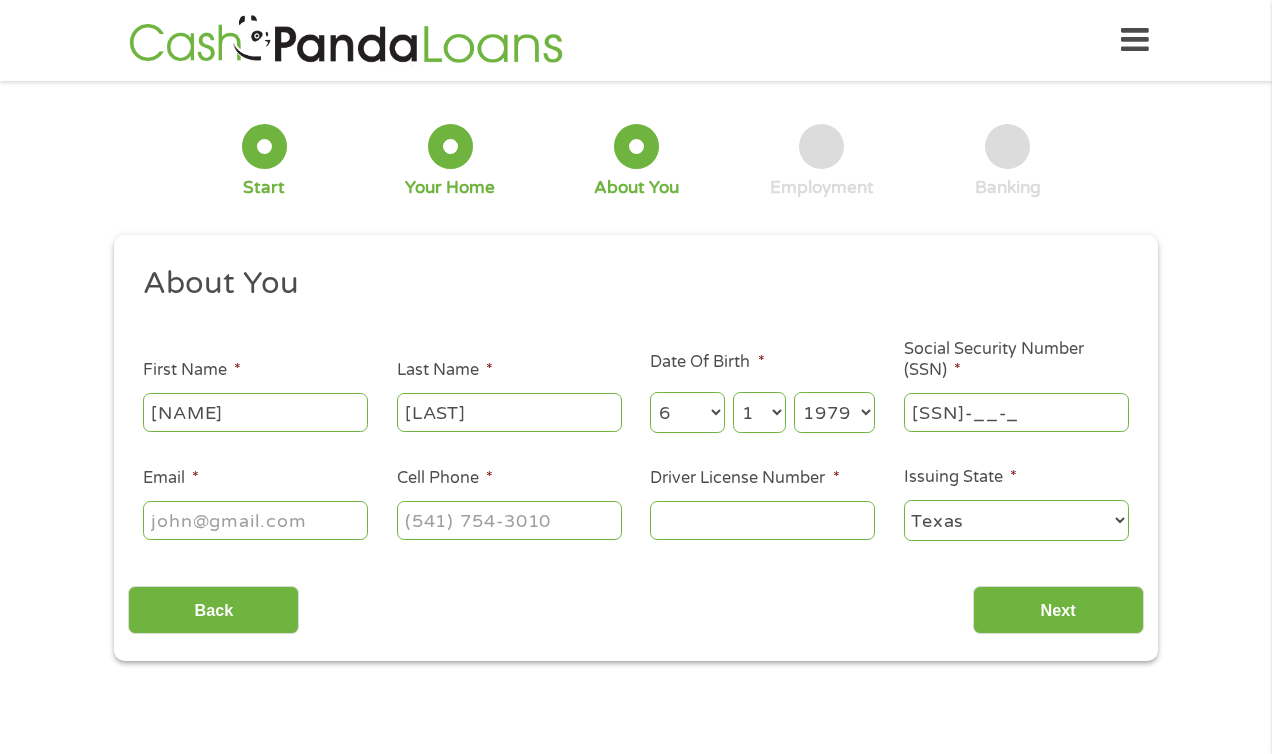 type on "[SSN]" 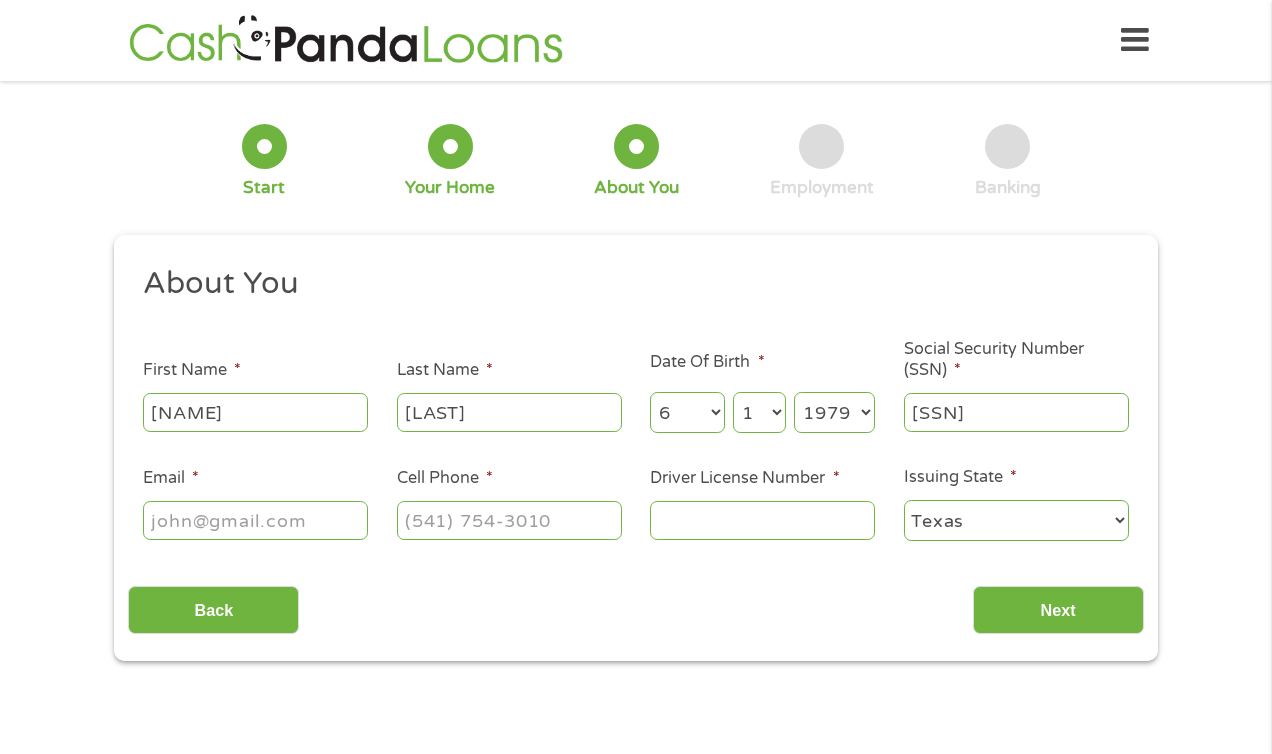 click on "Alabama Alaska Arizona Arkansas California Colorado Connecticut Delaware District of Columbia Florida Georgia Hawaii Idaho Illinois Indiana Iowa Kansas Kentucky Louisiana Maine Maryland Massachusetts Michigan Minnesota Mississippi Missouri Montana Nebraska Nevada New Hampshire New Jersey New Mexico New York North Carolina North Dakota Ohio Oklahoma Oregon Pennsylvania Rhode Island South Carolina South Dakota Tennessee Texas Utah Vermont Virginia Washington West Virginia Wisconsin Wyoming" at bounding box center [1016, 520] 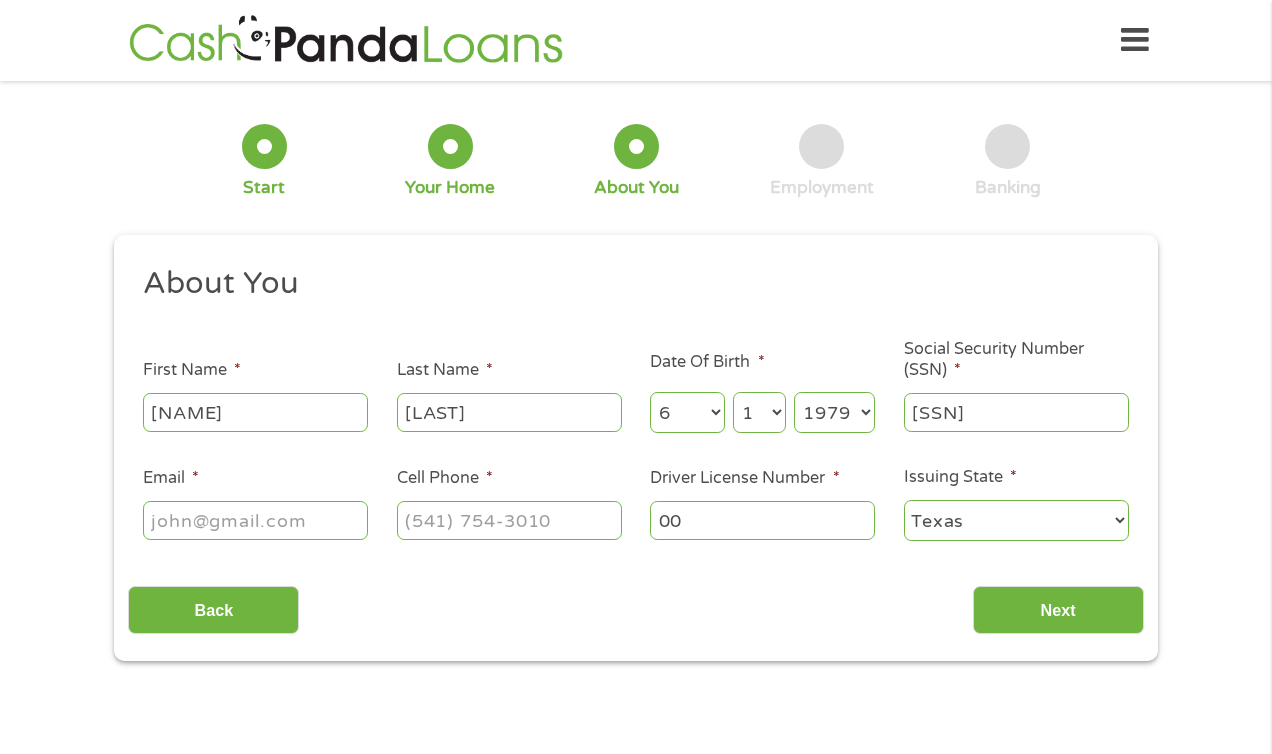 type on "0" 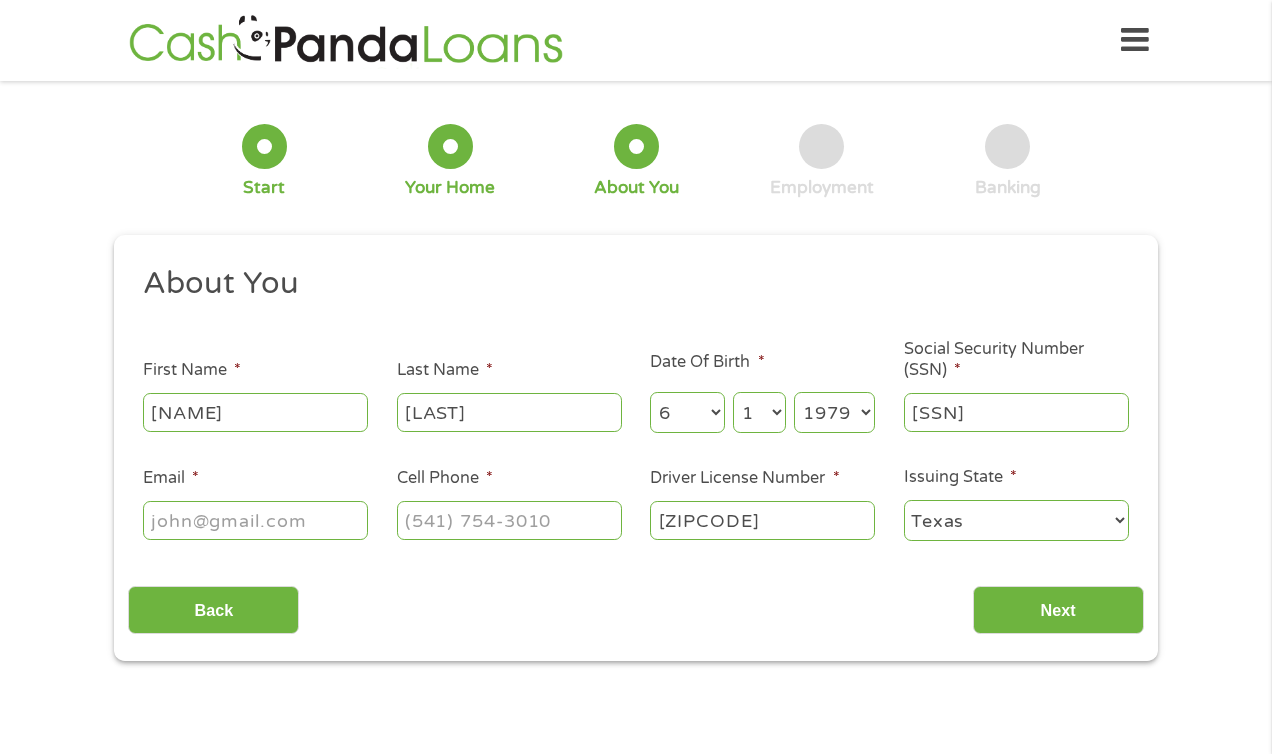 type on "[ZIPCODE]" 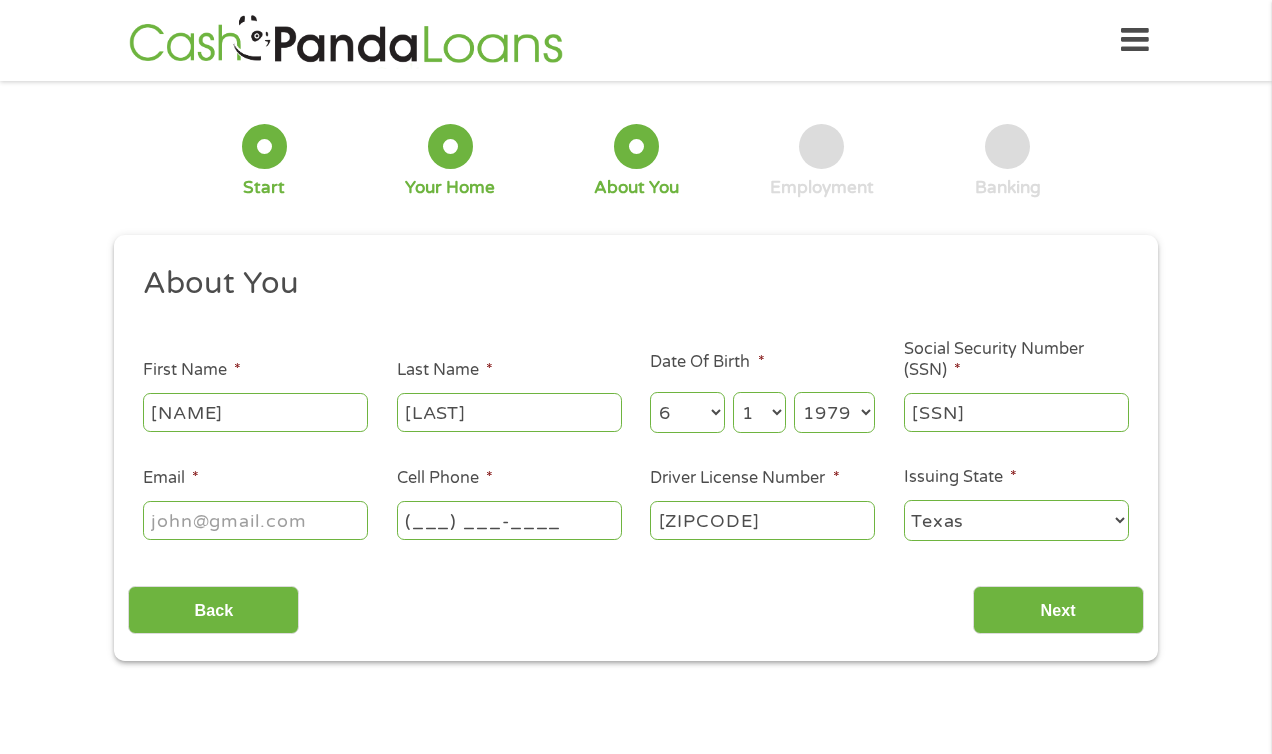 click on "(___) ___-____" at bounding box center (509, 520) 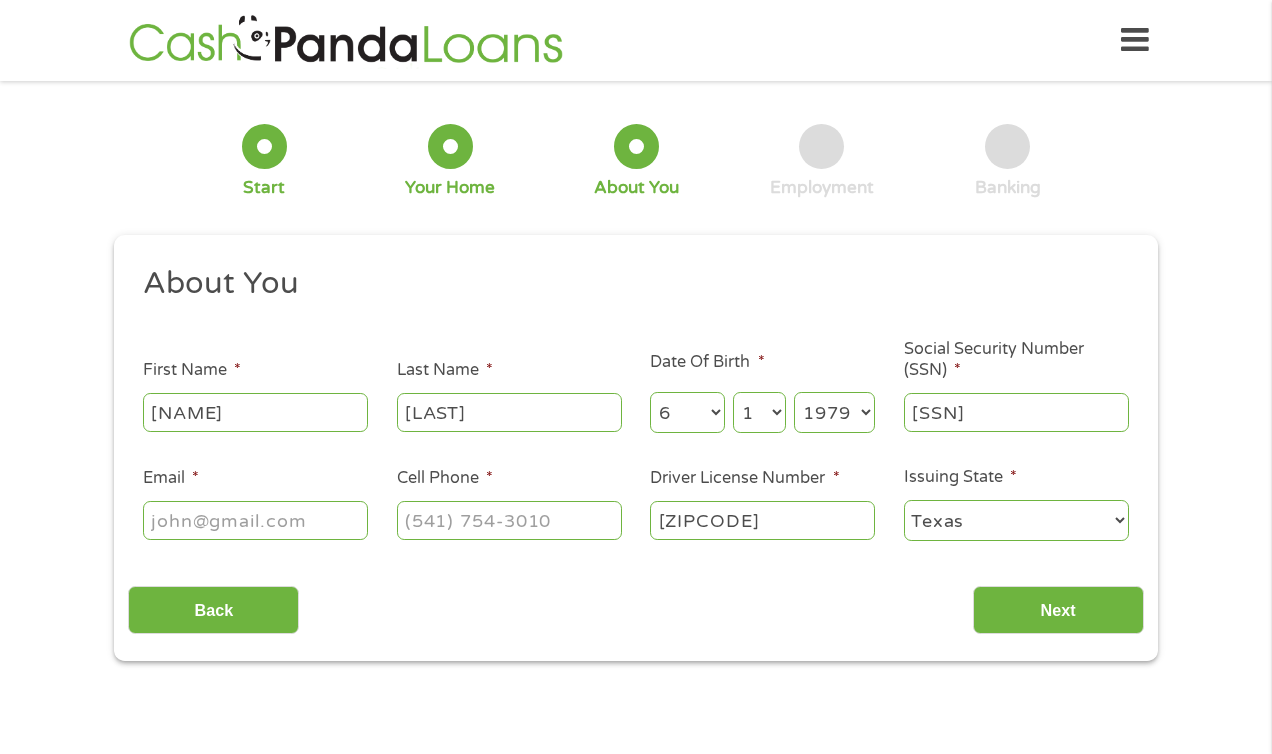 click at bounding box center (255, 521) 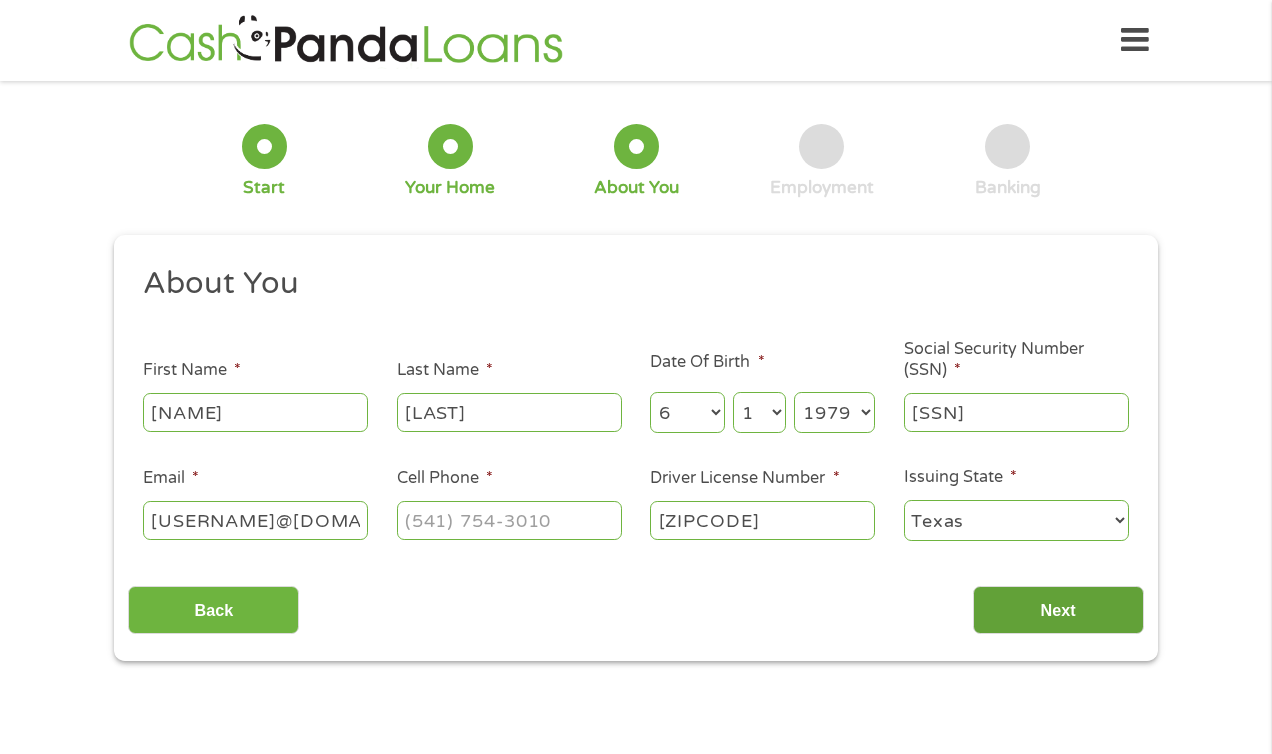 type on "[USERNAME]@[DOMAIN].com" 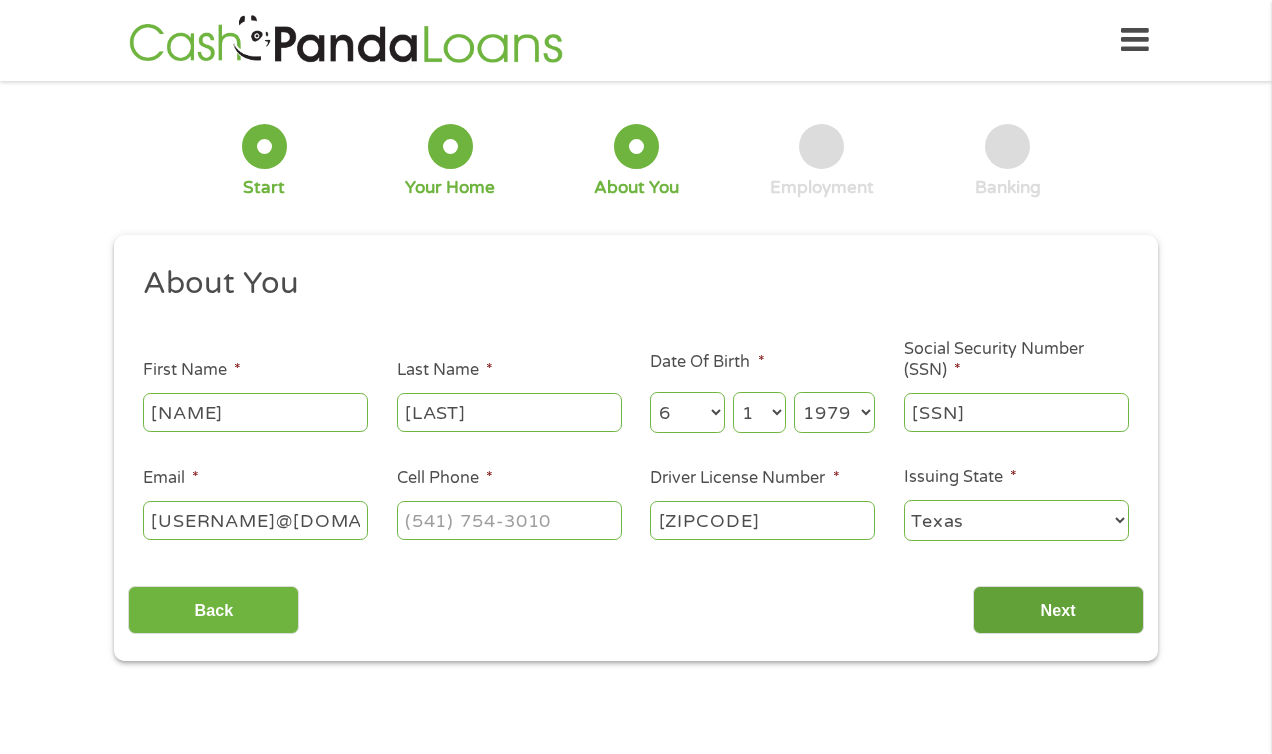 scroll, scrollTop: 8, scrollLeft: 8, axis: both 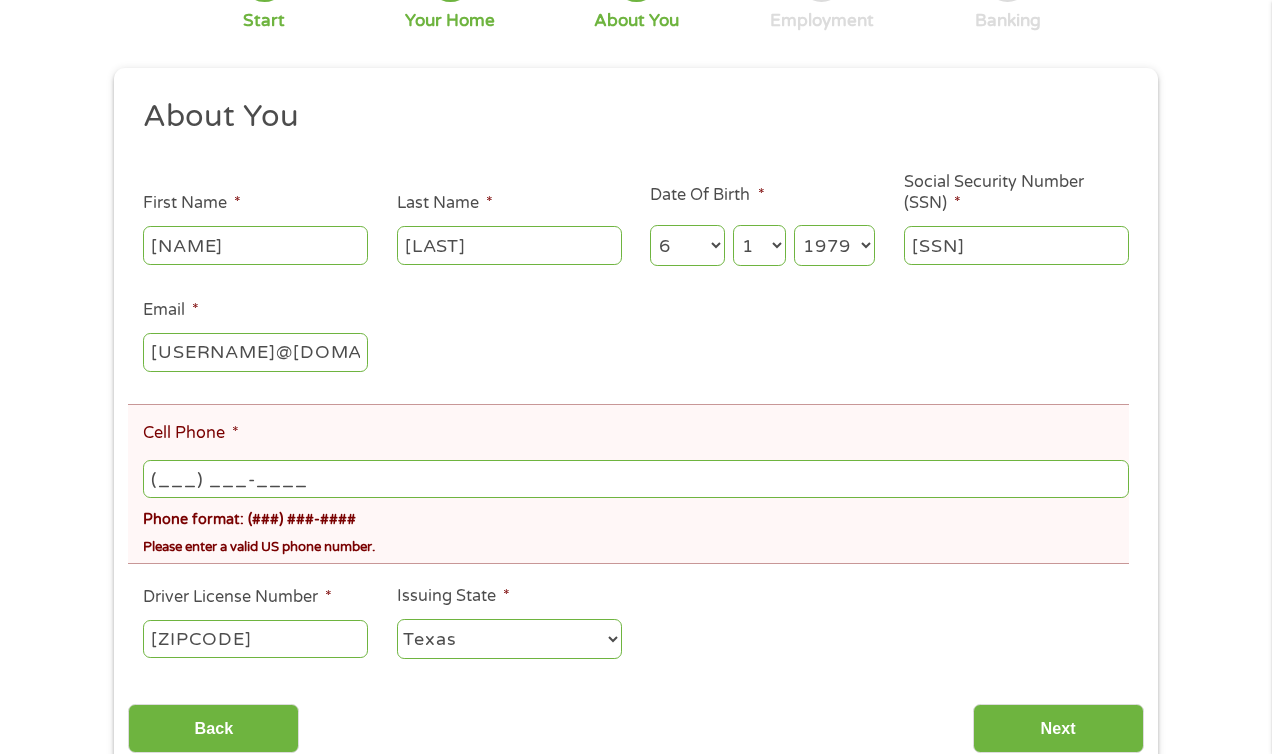 click on "(___) ___-____" at bounding box center (636, 479) 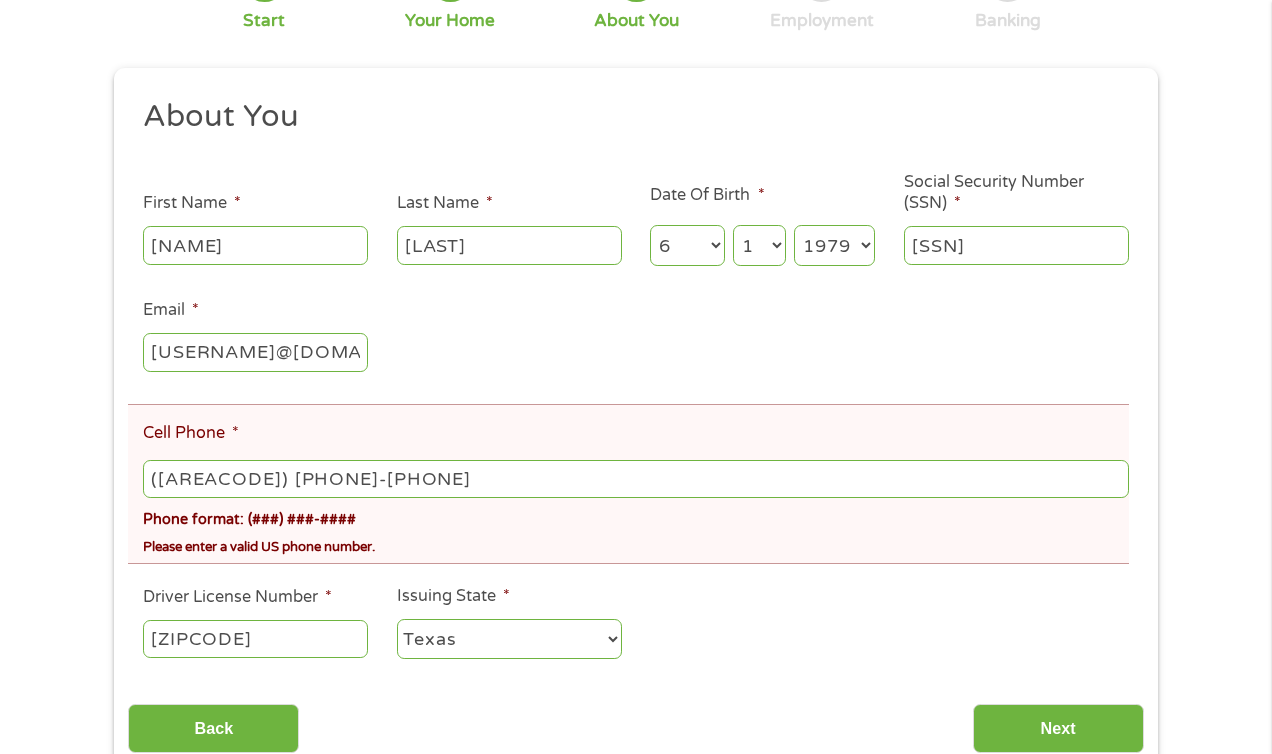 type on "([AREACODE]) [PHONE]-[PHONE]" 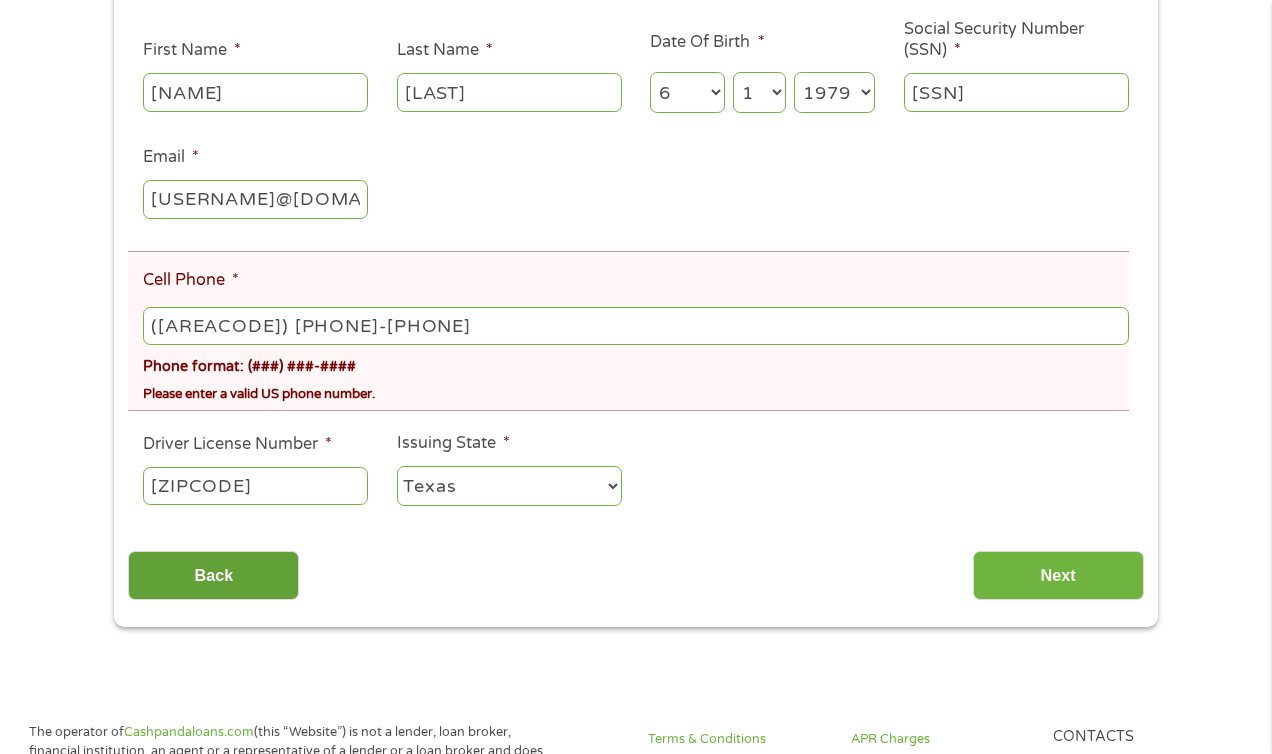 scroll, scrollTop: 407, scrollLeft: 0, axis: vertical 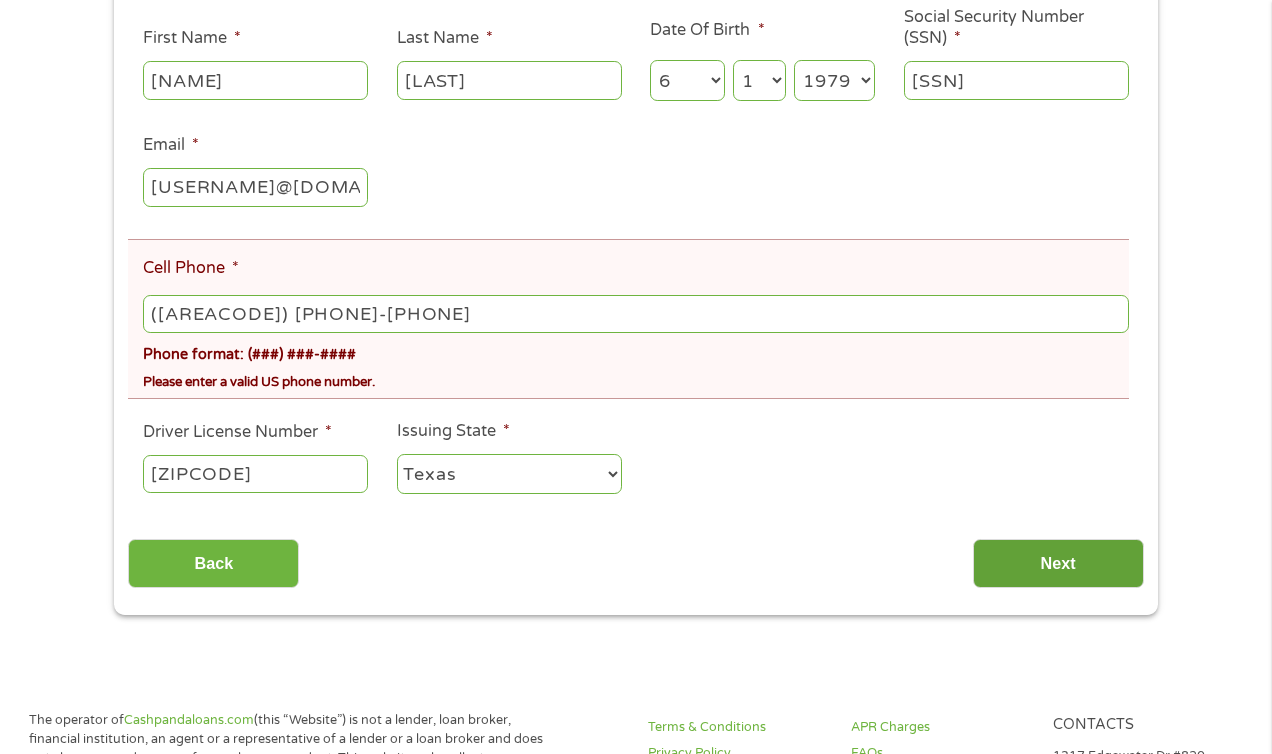 click on "Next" at bounding box center (1058, 563) 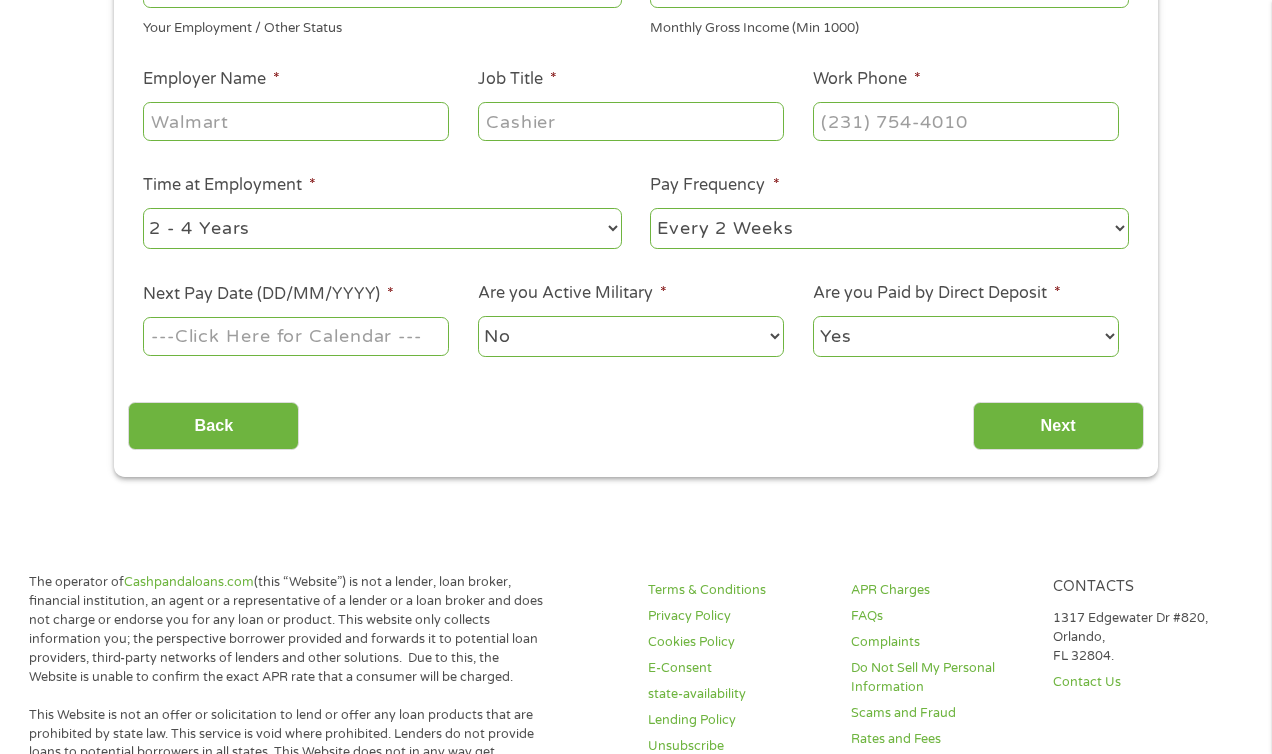 scroll, scrollTop: 8, scrollLeft: 8, axis: both 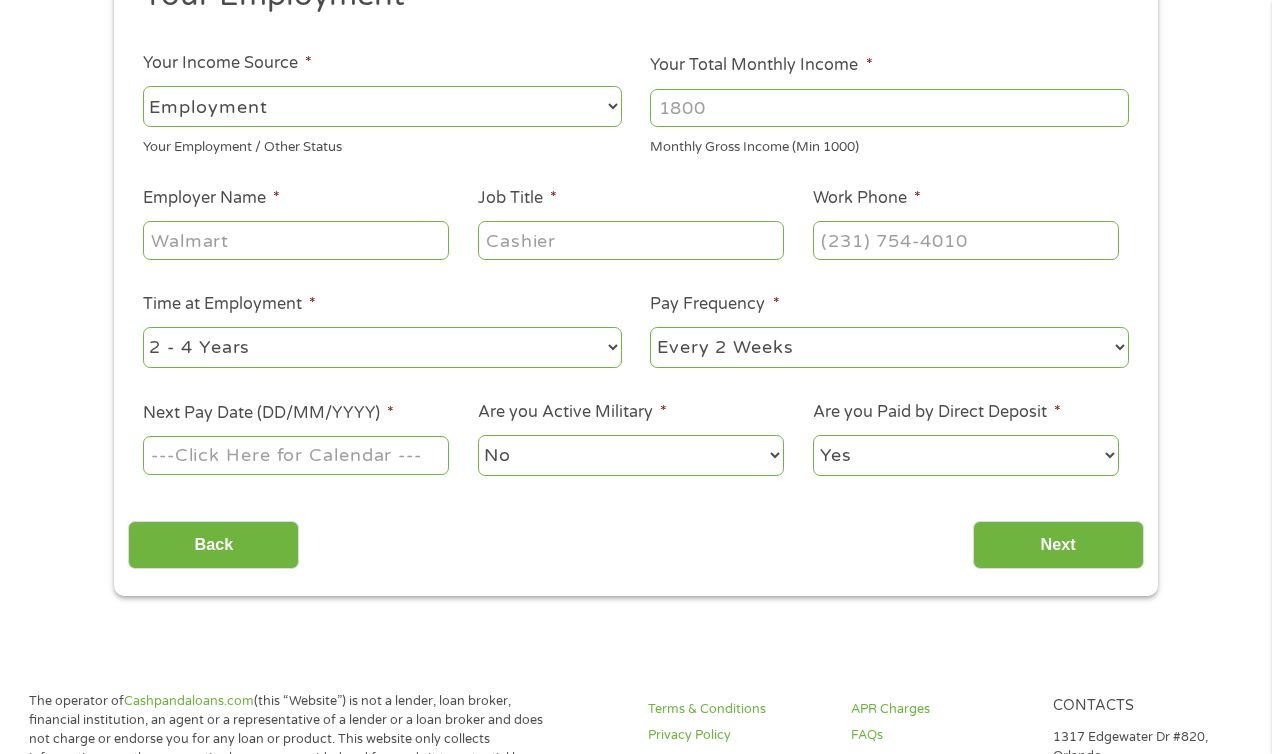 click on "Your Total Monthly Income *" at bounding box center [889, 108] 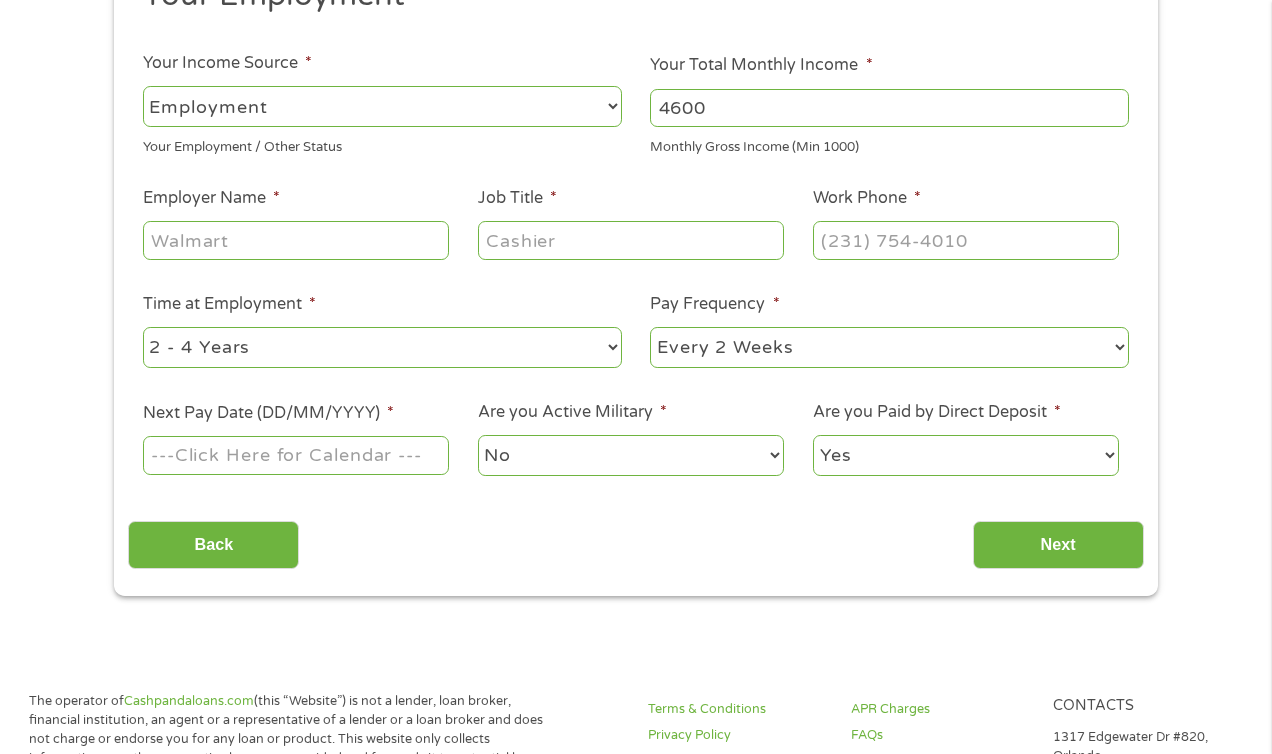 type on "4600" 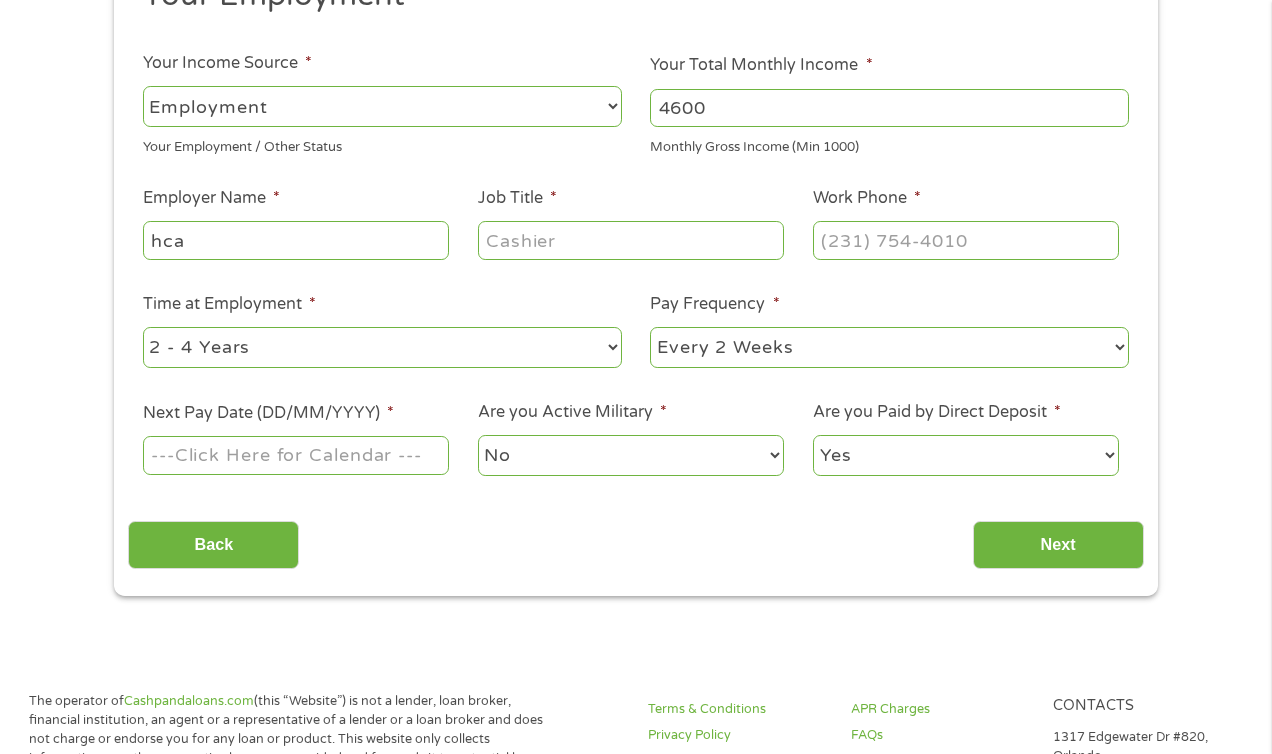 type on "hca" 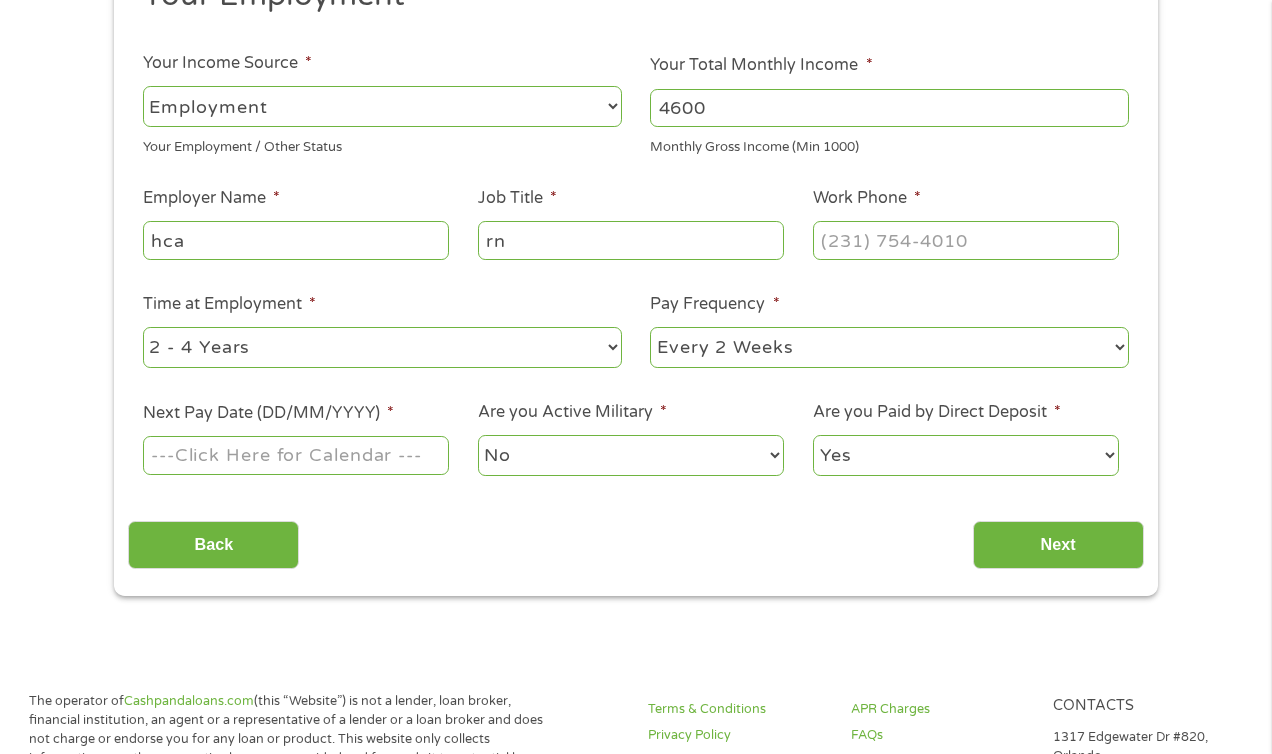 type on "rn" 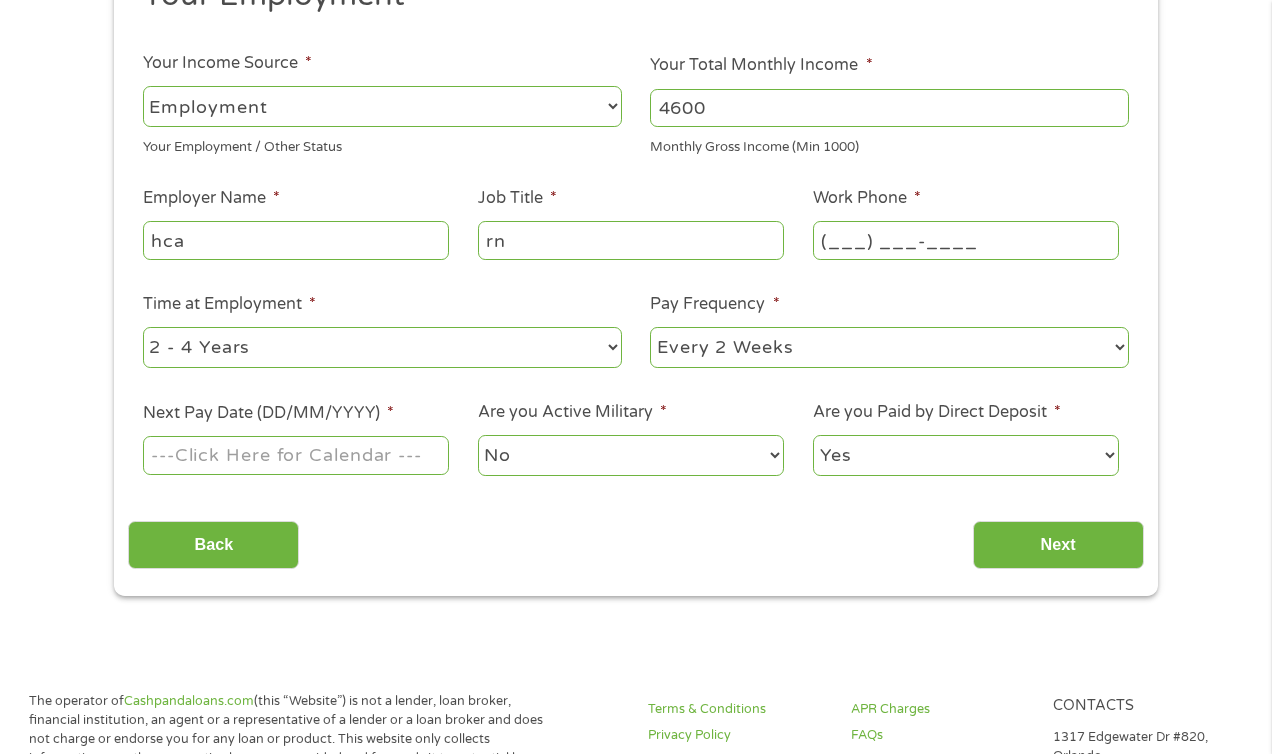 click on "(___) ___-____" at bounding box center [966, 240] 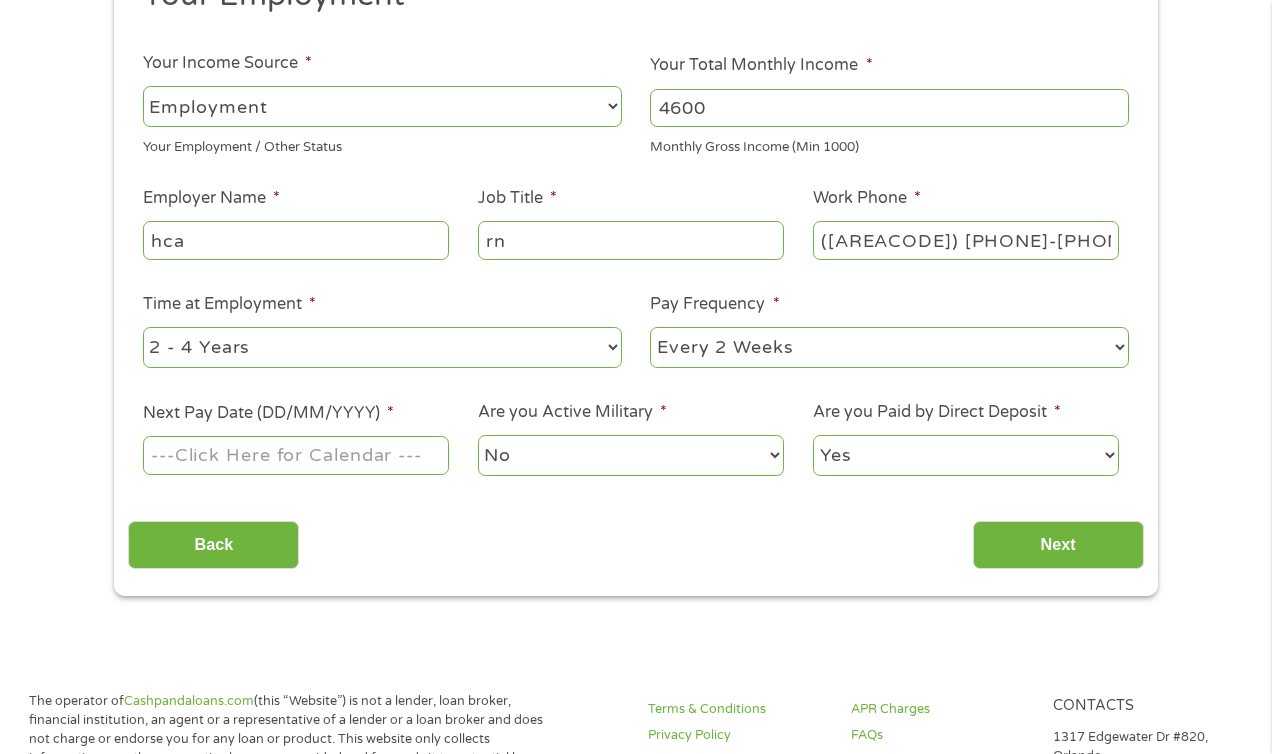 type on "([AREACODE]) [PHONE]-[PHONE]" 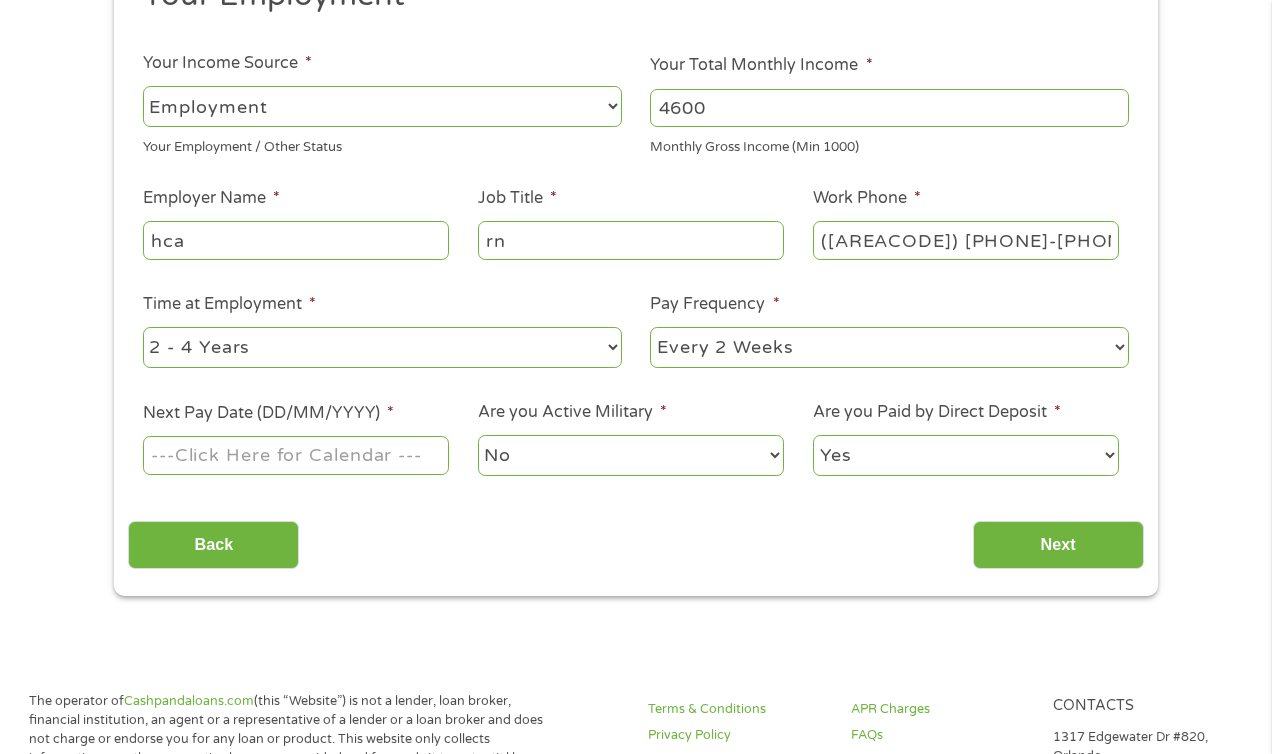 click on "--- Choose one --- 1 Year or less 1 - 2 Years 2 - 4 Years Over 4 Years" at bounding box center [382, 347] 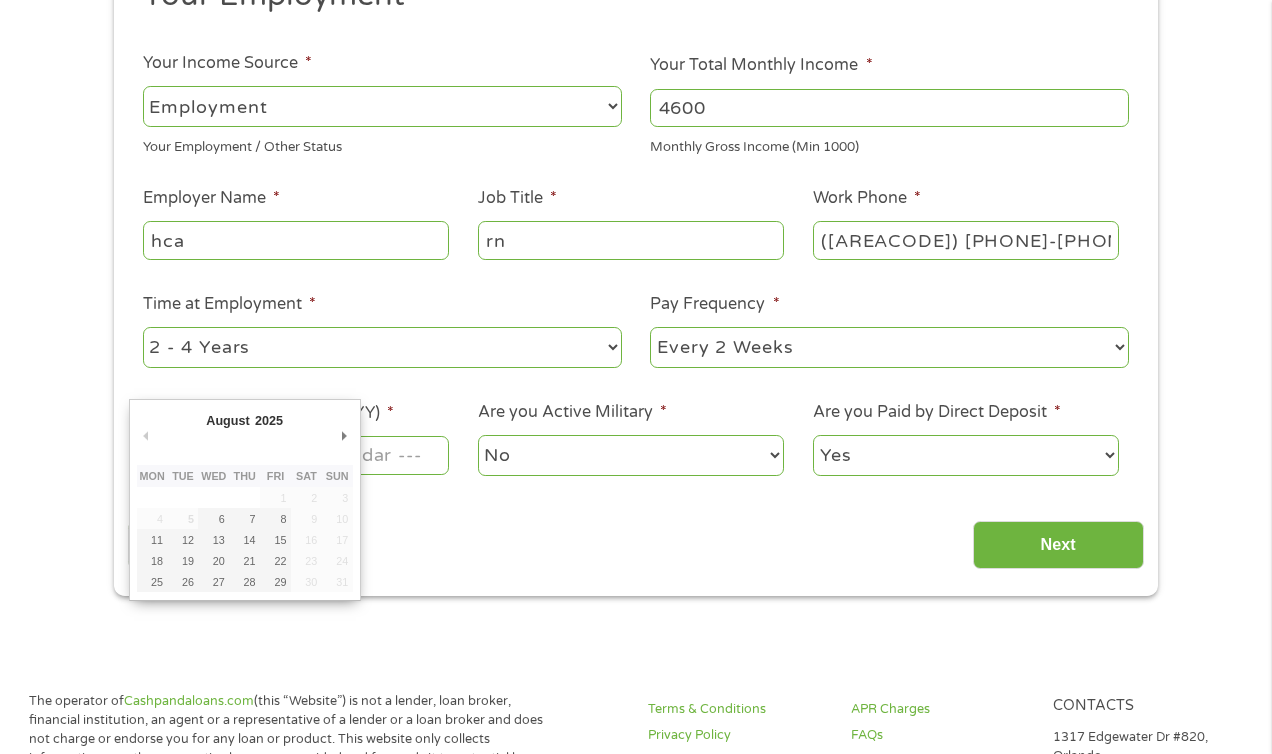 click on "Home   Get Loan Offer   How it works   FAQs   Blog   Cash Loans   Quick Loans   Online Loans   Payday Loans   Cash Advances   Préstamos   Paycheck Loans Near Me   Artificial Intelligence Loans   Contact Us                     1         Start   2         Your Home   3         About You   4         Employment   5         Banking   6
This field is hidden when viewing the form gclid This field is hidden when viewing the form Referrer https://www.cashpandaloans.com/ This field is hidden when viewing the form Source This field is hidden when viewing the form Campaign This field is hidden when viewing the form Medium This field is hidden when viewing the form adgroup This field is hidden when viewing the form creative This field is hidden when viewing the form position This field is hidden when viewing the form keyword This field is hidden when viewing the form matchtype This field is hidden when viewing the form device network email quality score" at bounding box center [636, 990] 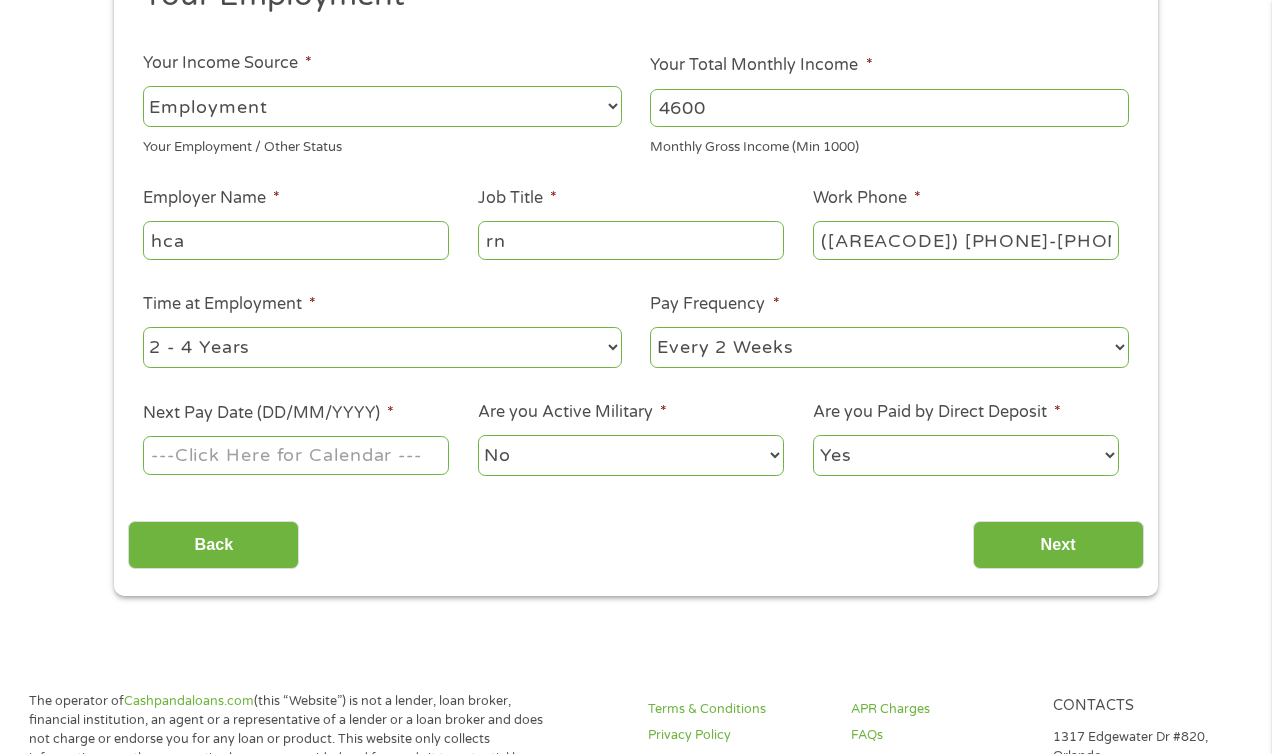 click on "Next Pay Date (DD/MM/YYYY) *" at bounding box center [296, 455] 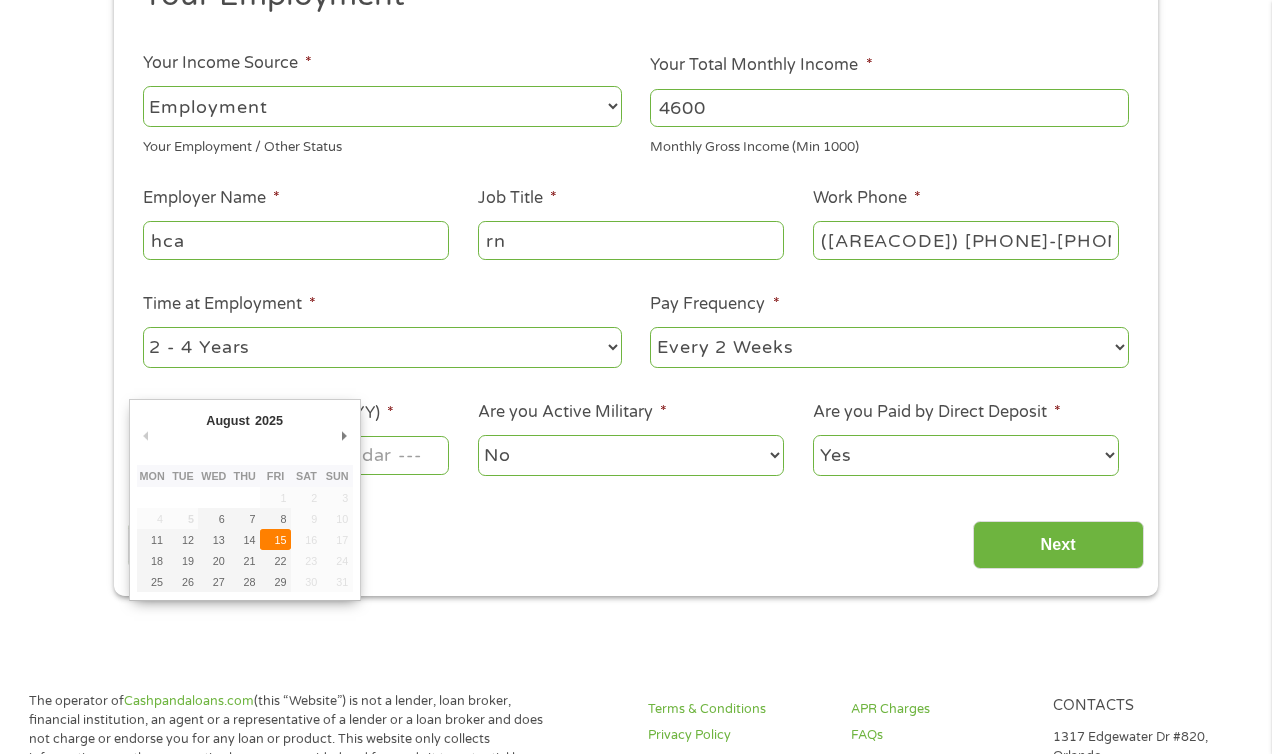 type on "15/08/2025" 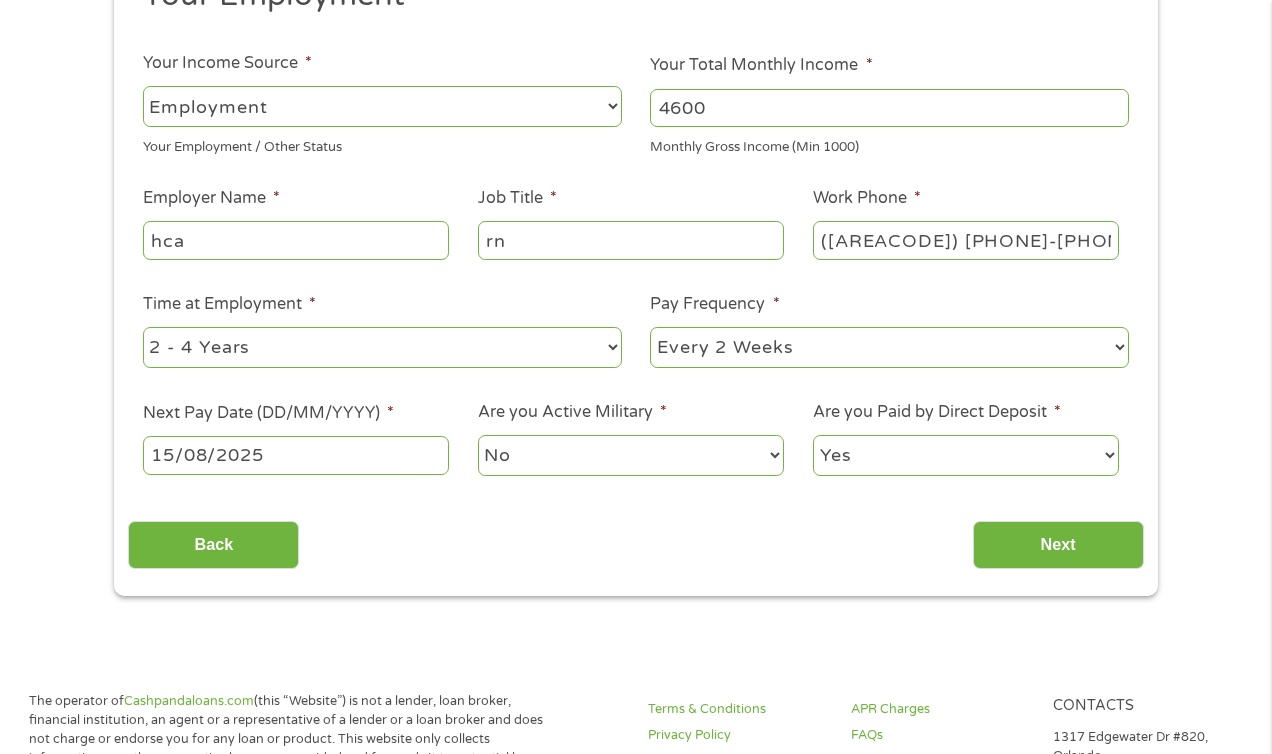 click on "No Yes" at bounding box center [631, 455] 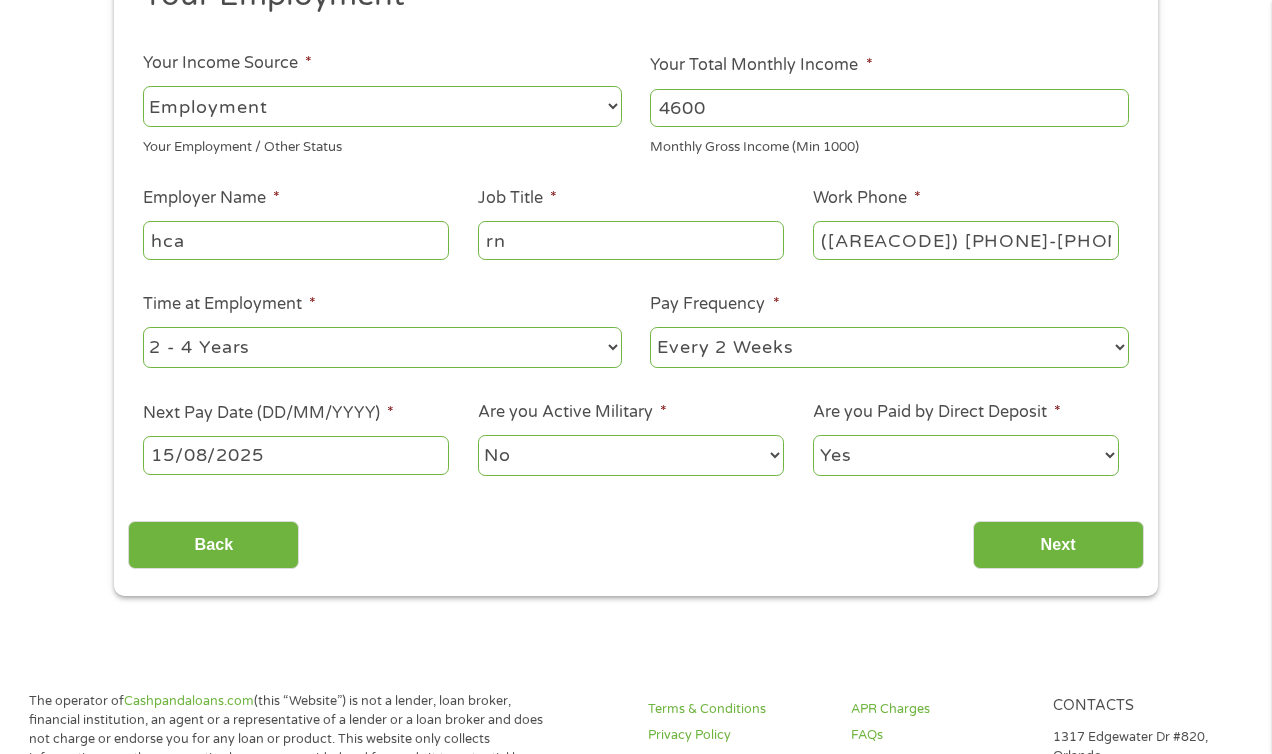 click on "Yes No" at bounding box center (966, 455) 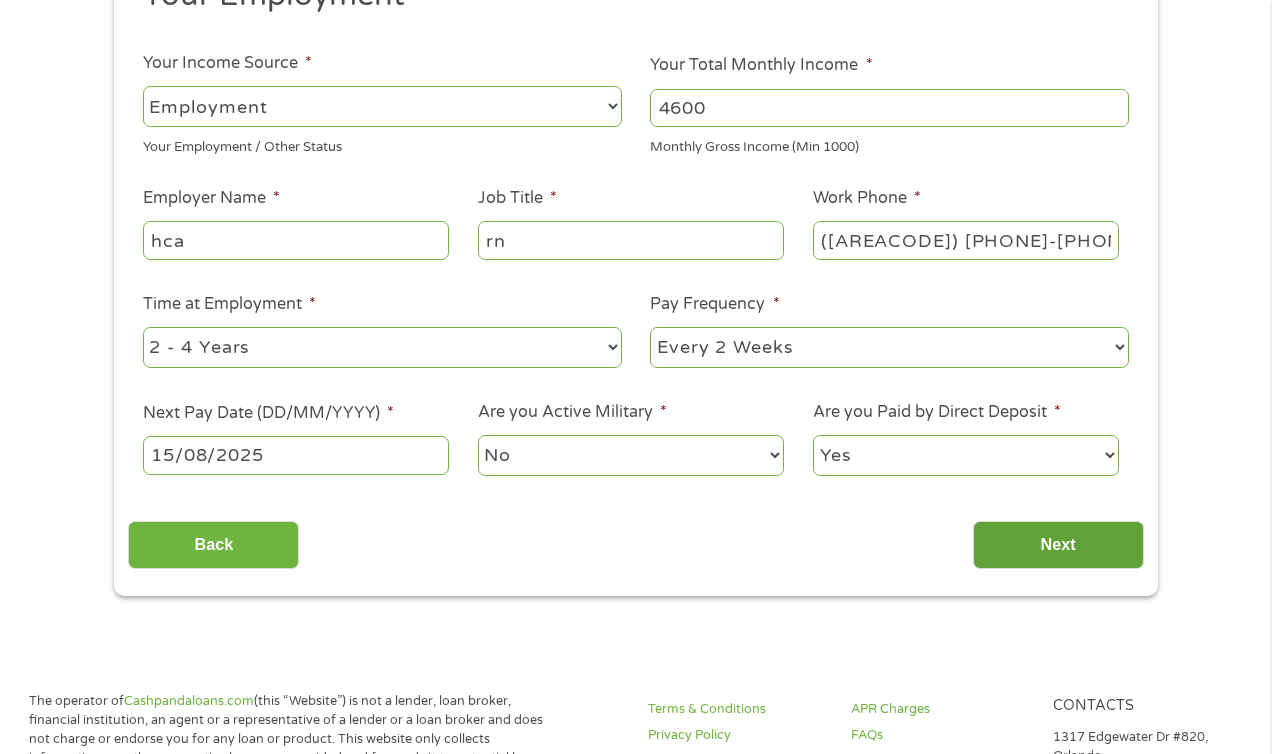 click on "Next" at bounding box center [1058, 545] 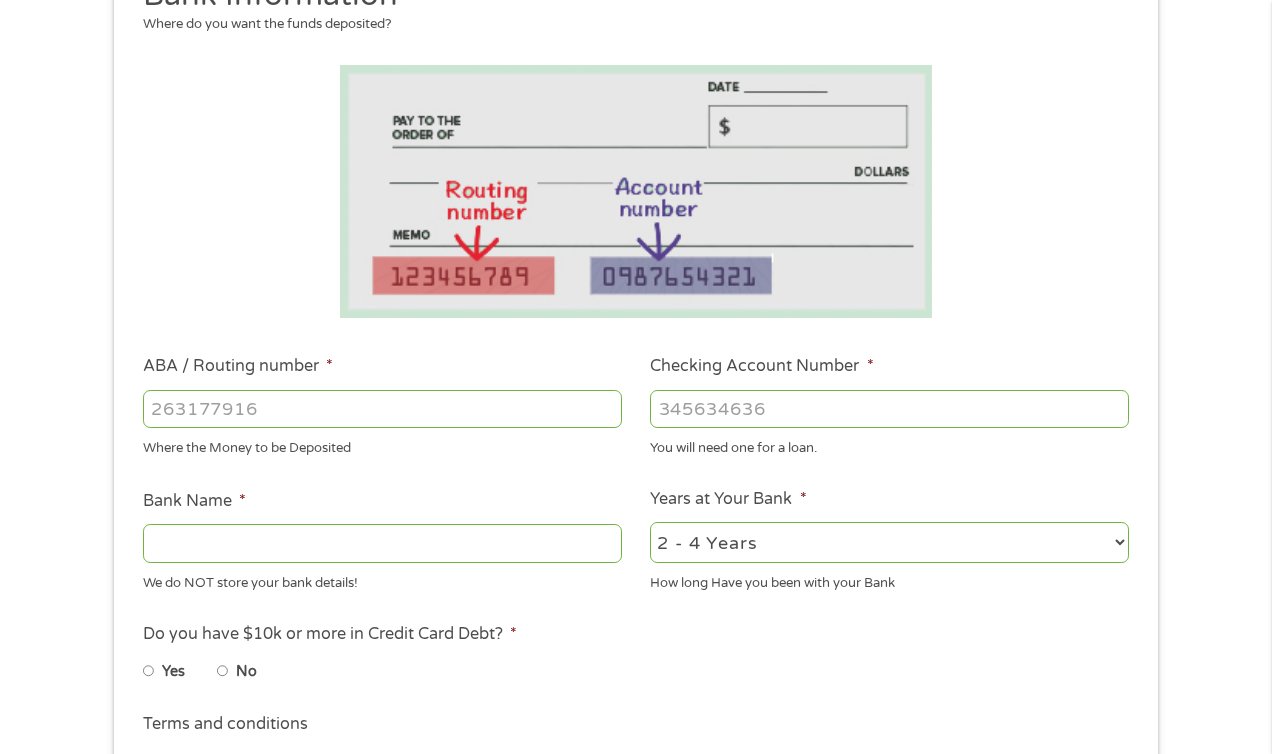 scroll, scrollTop: 0, scrollLeft: 0, axis: both 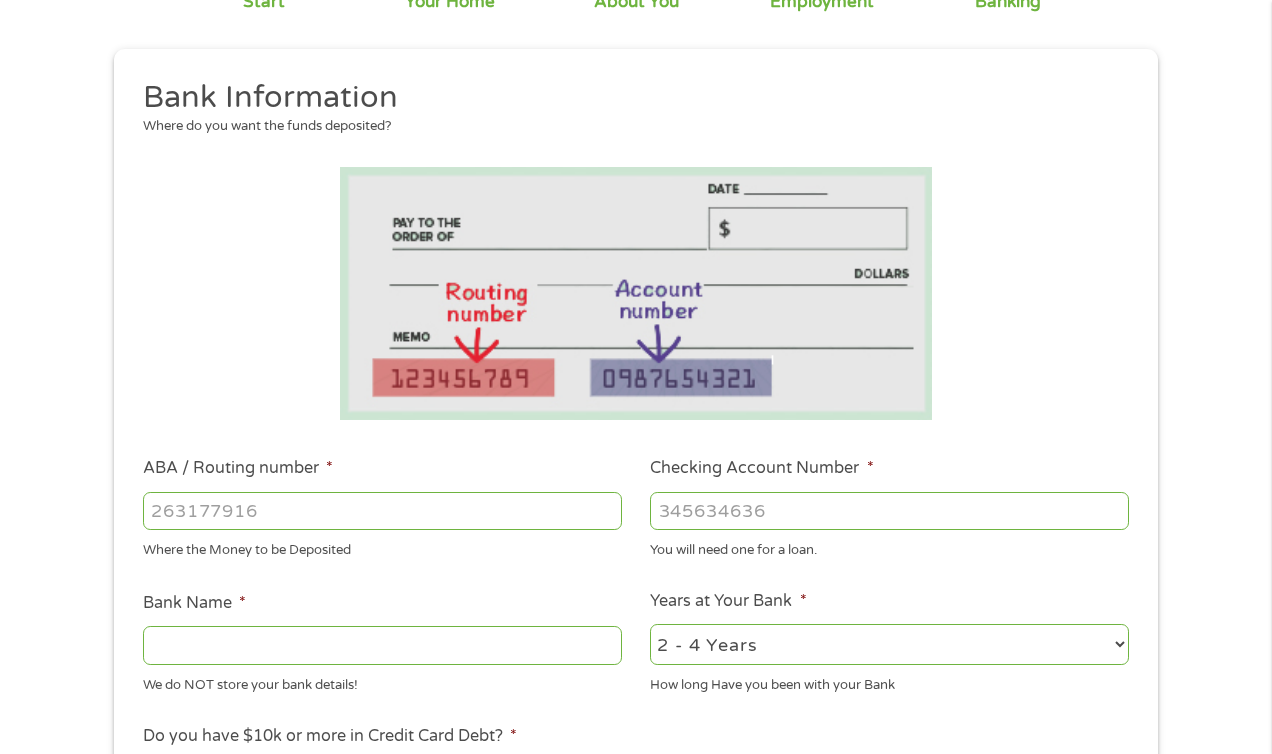 click on "ABA / Routing number *" at bounding box center (382, 511) 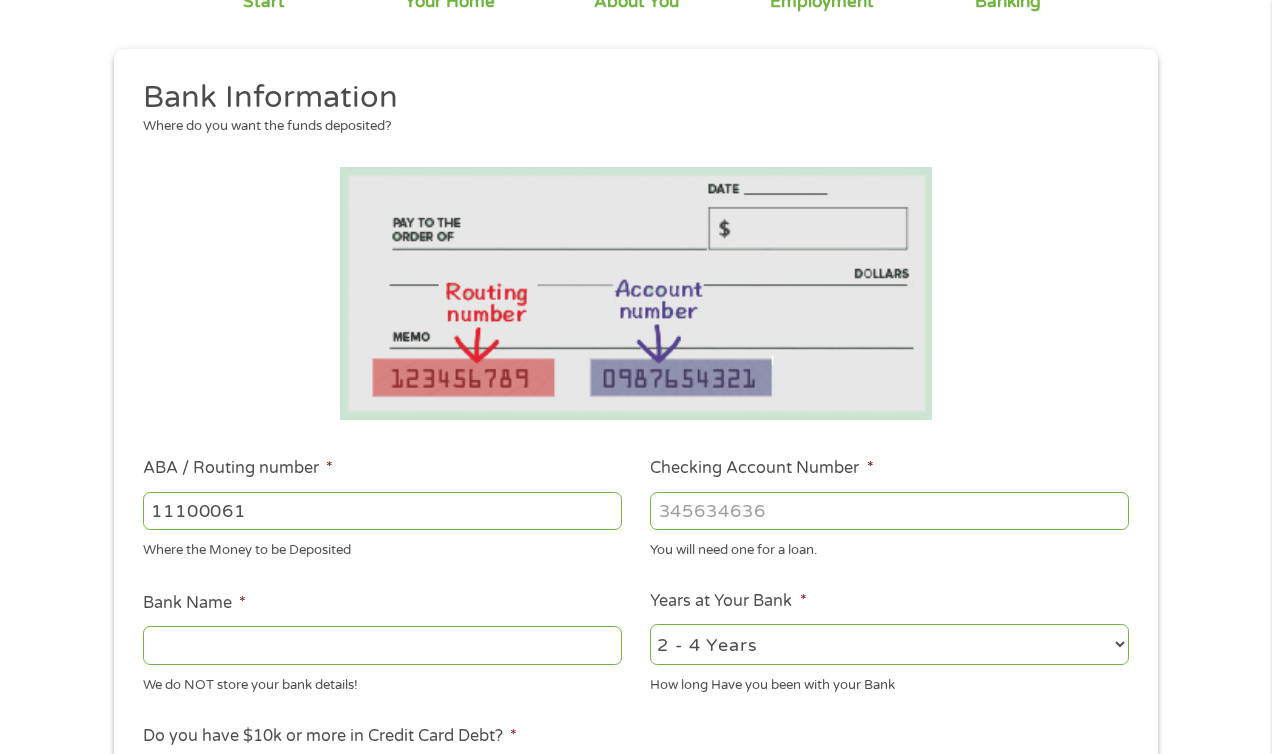 type on "111000614" 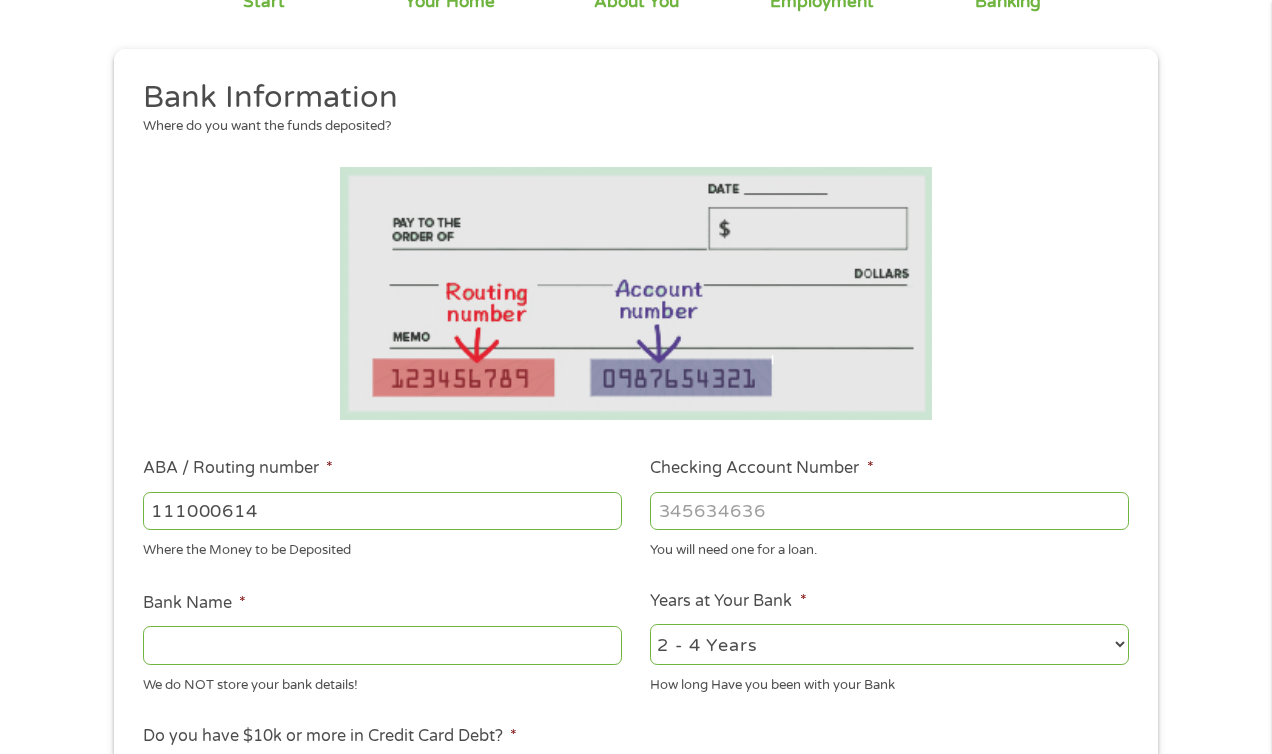 type on "JPMORGAN CHASE BANK NA" 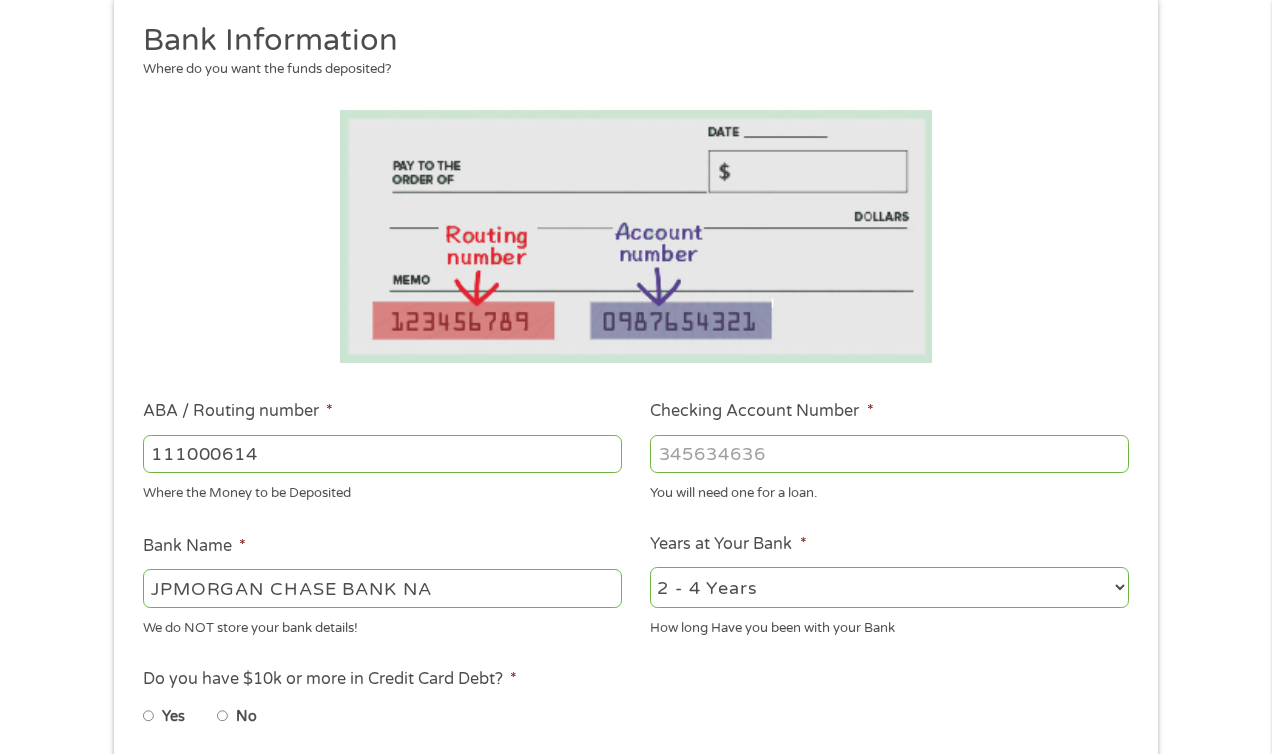 type on "111000614" 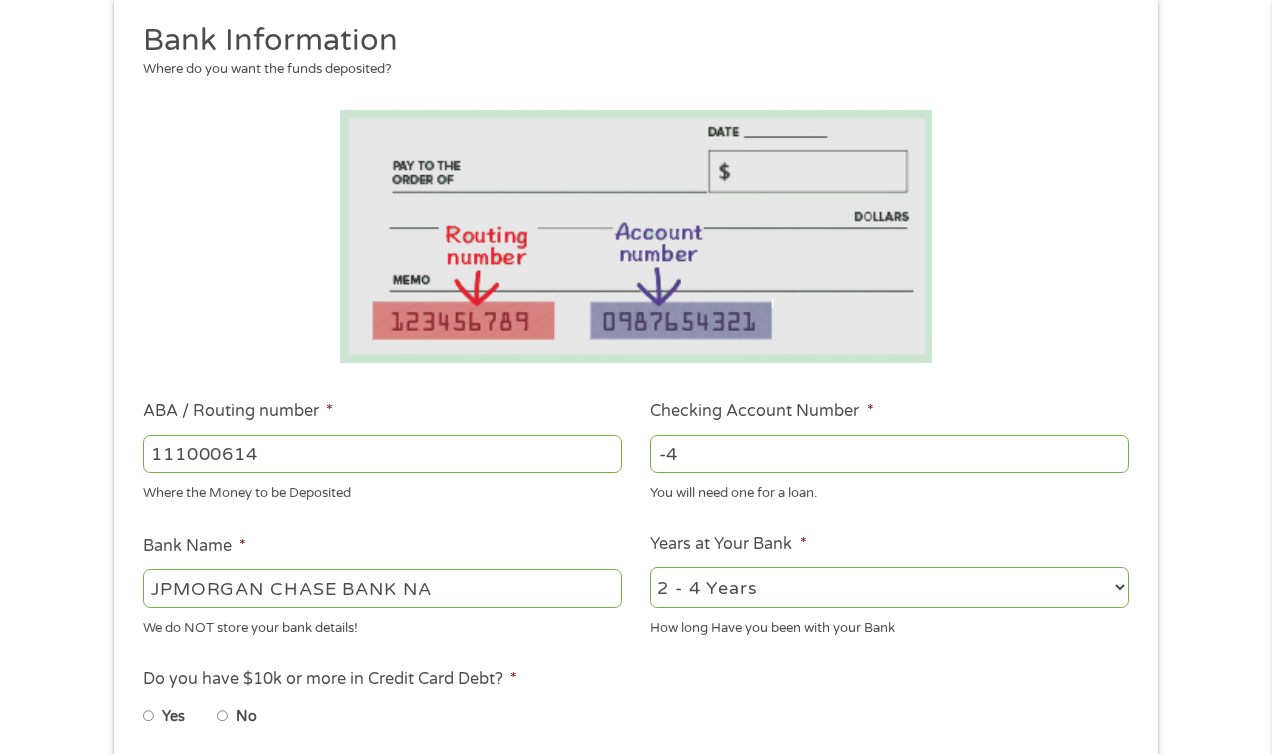 type on "-5" 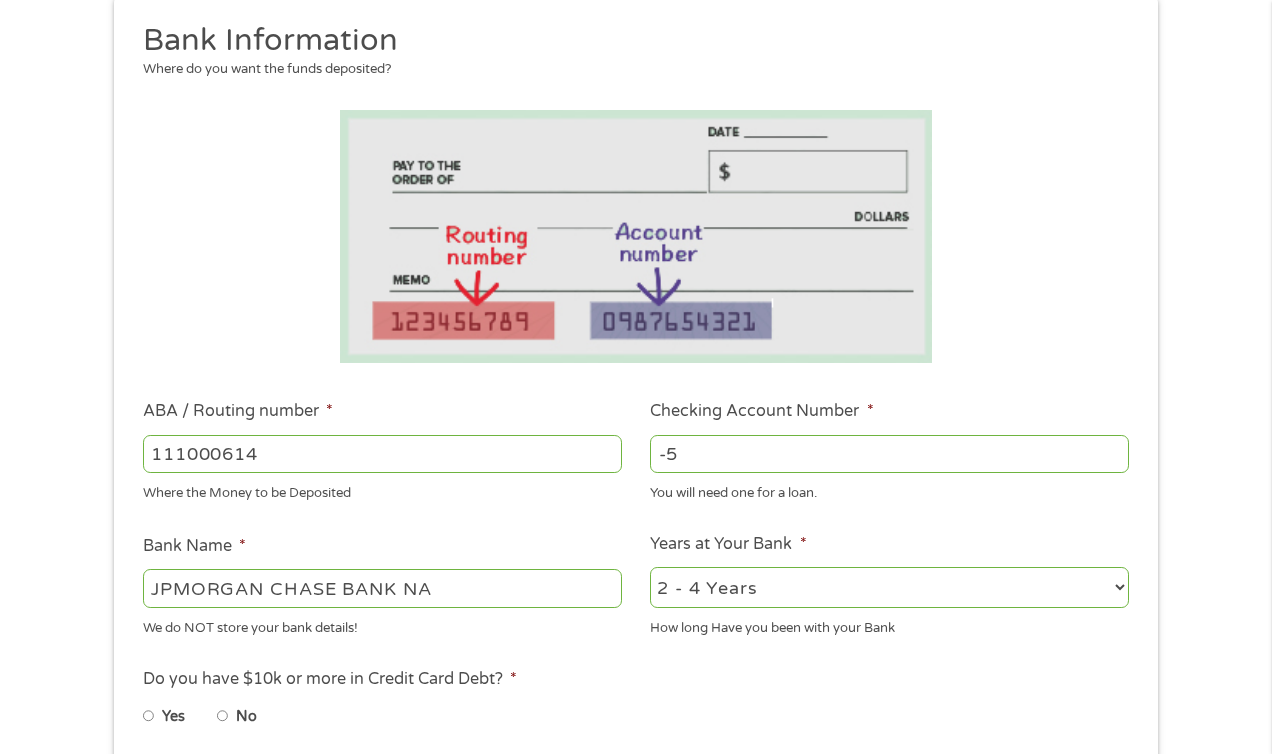 click on "-5" at bounding box center [889, 454] 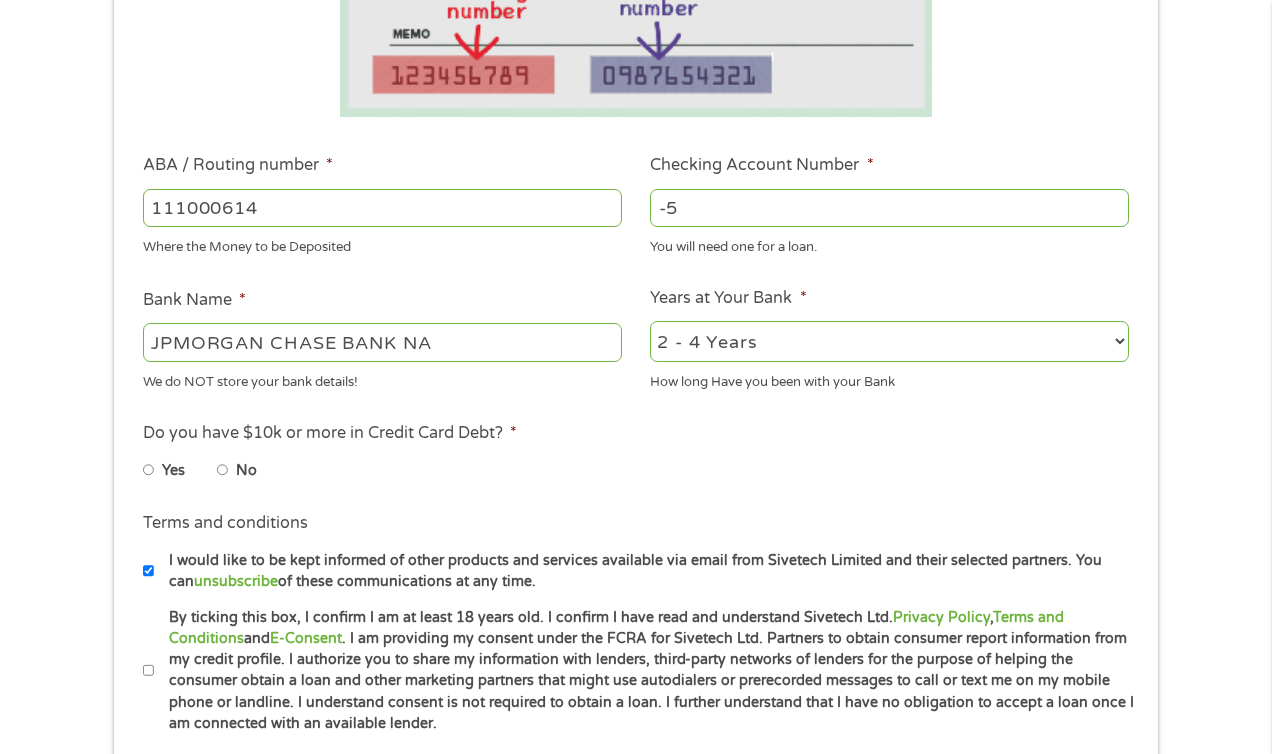 scroll, scrollTop: 490, scrollLeft: 0, axis: vertical 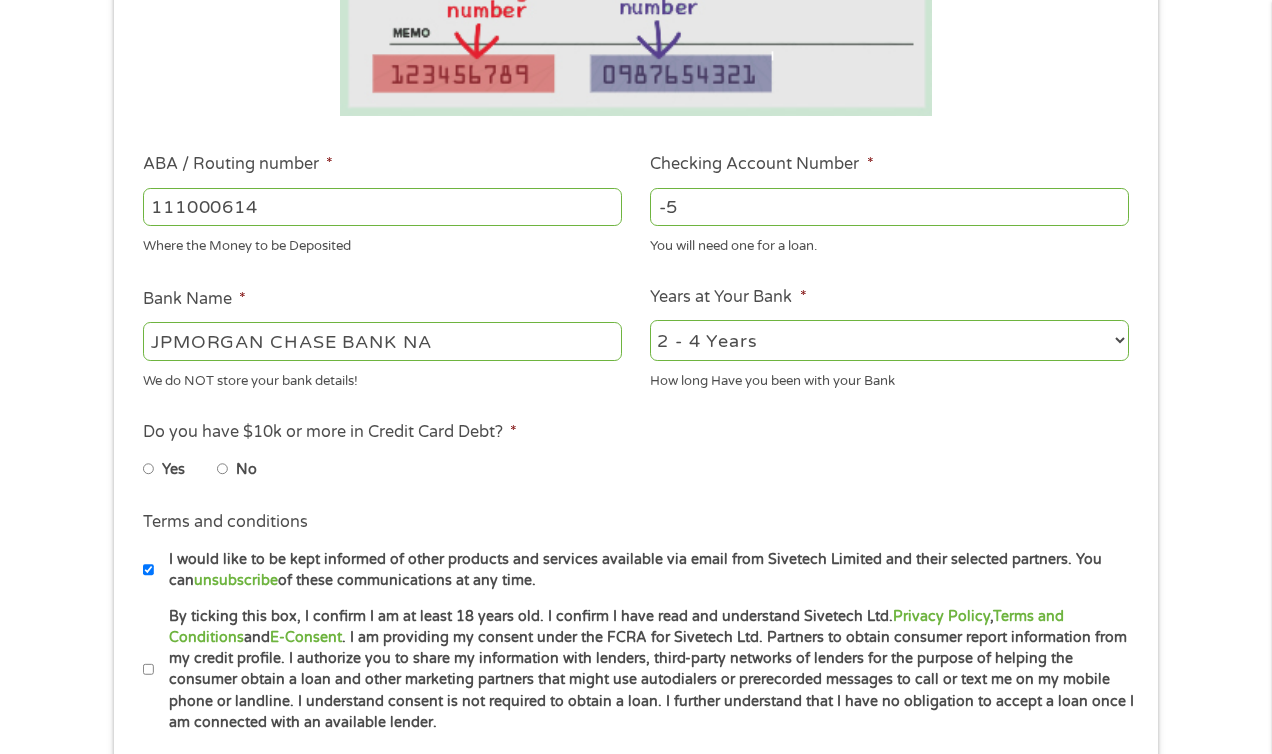 type on "[ZIPCODE]" 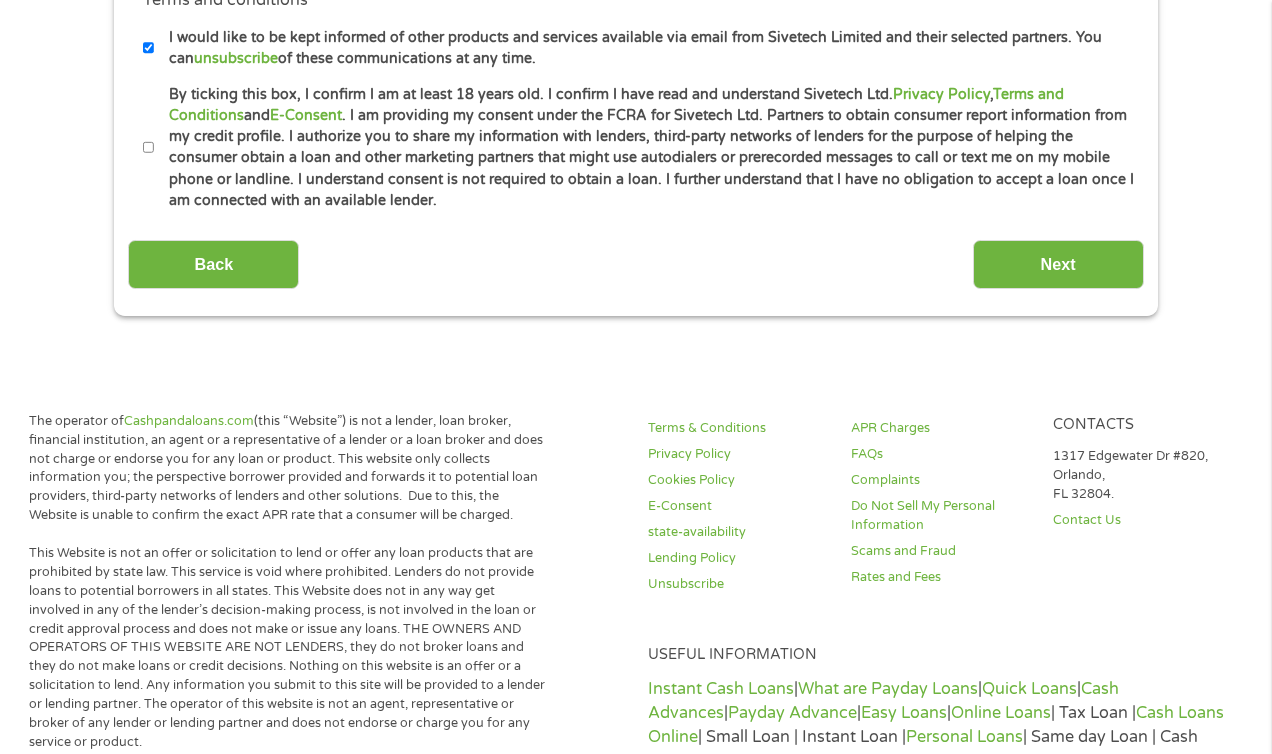 scroll, scrollTop: 1027, scrollLeft: 0, axis: vertical 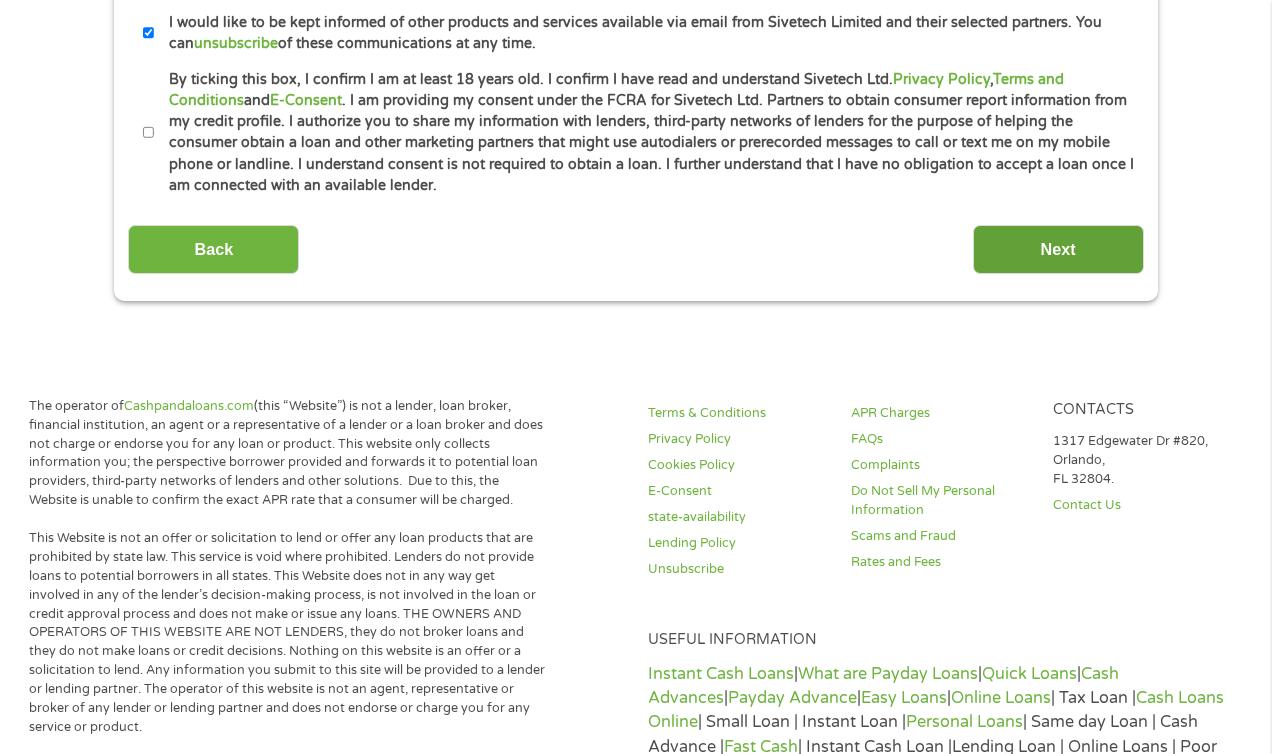 click on "Next" at bounding box center [1058, 249] 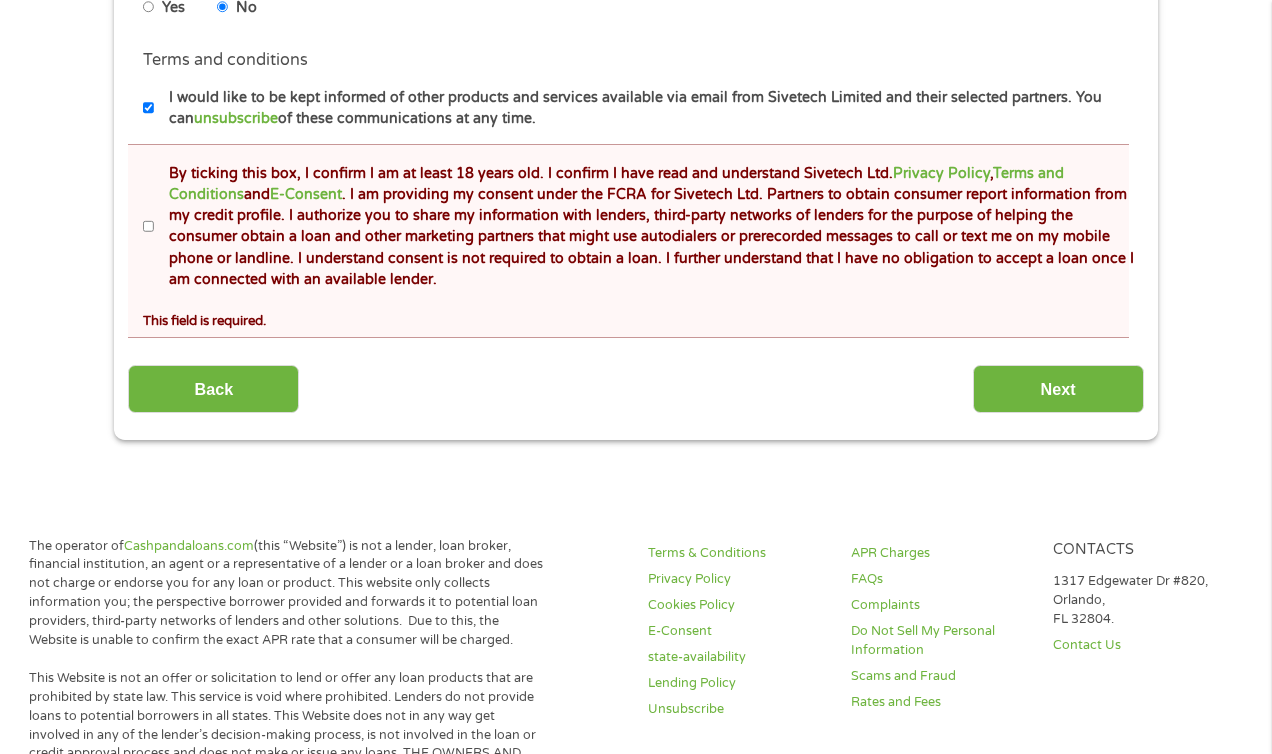 scroll, scrollTop: 0, scrollLeft: 0, axis: both 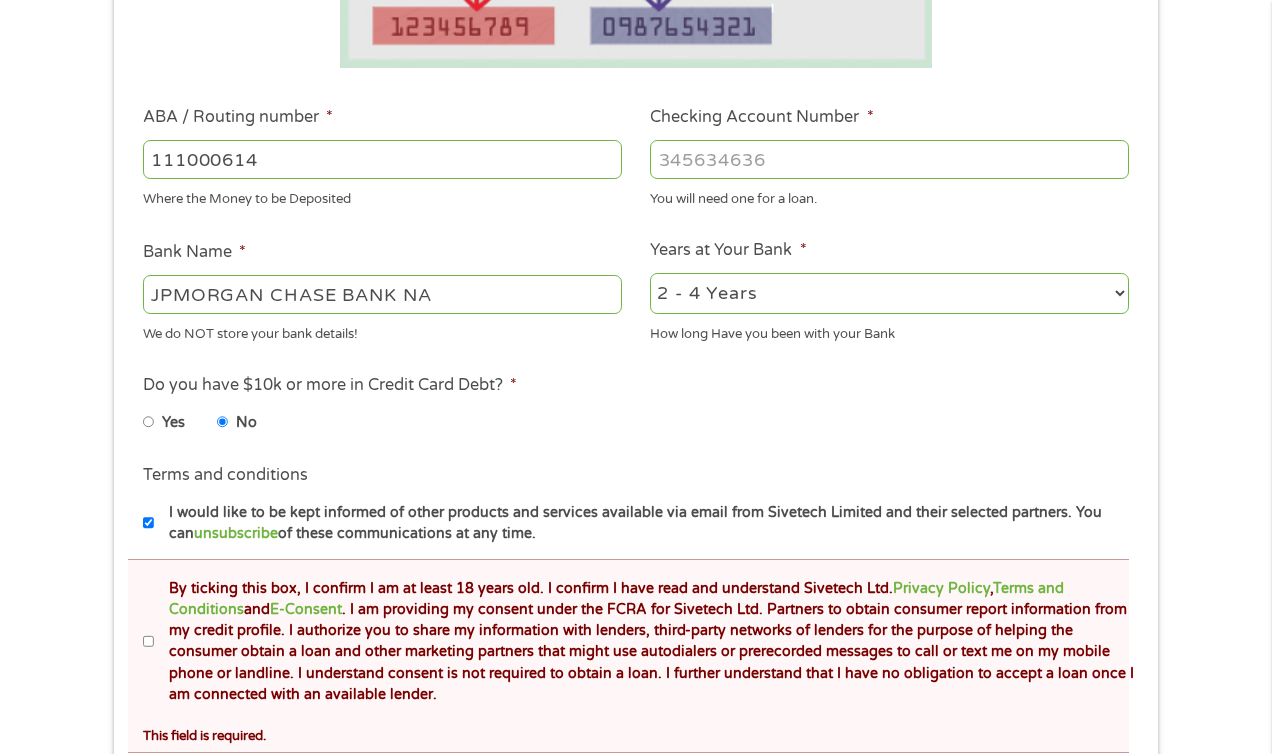 click on "2 - 4 Years 6 - 12 Months 1 - 2 Years Over 4 Years" at bounding box center [889, 293] 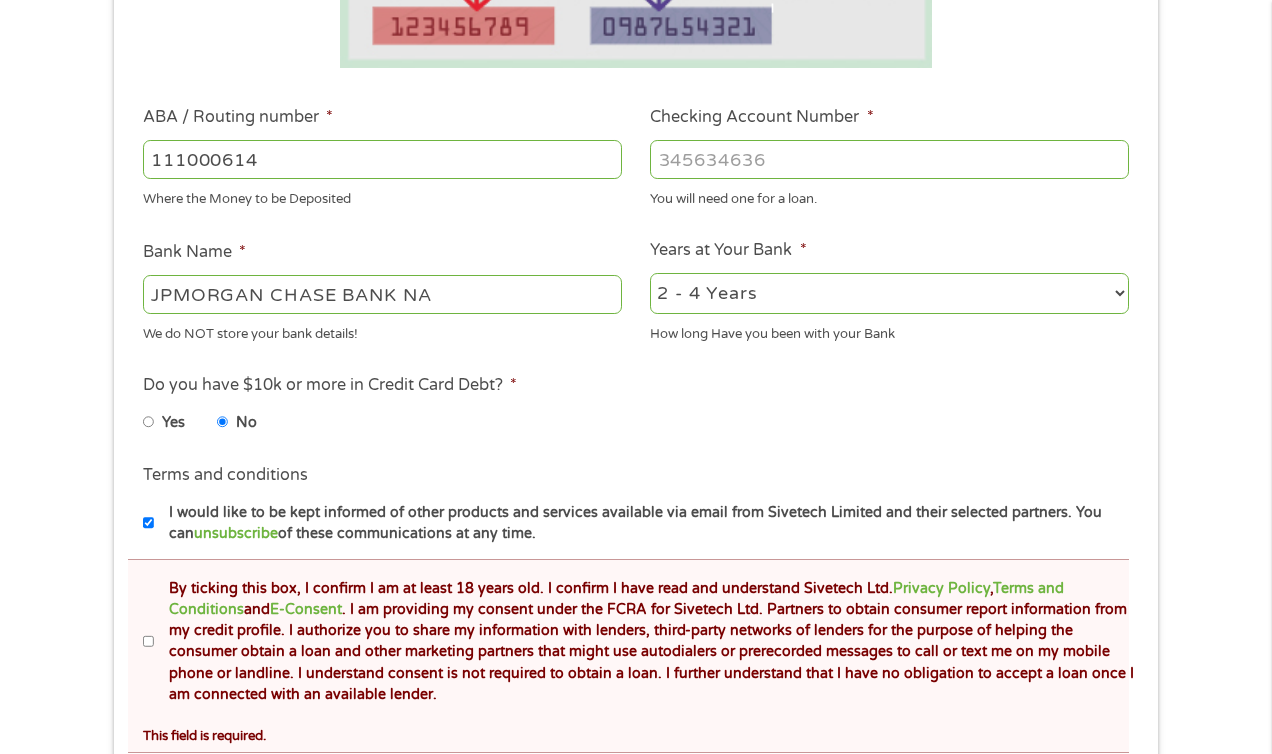 select on "24months" 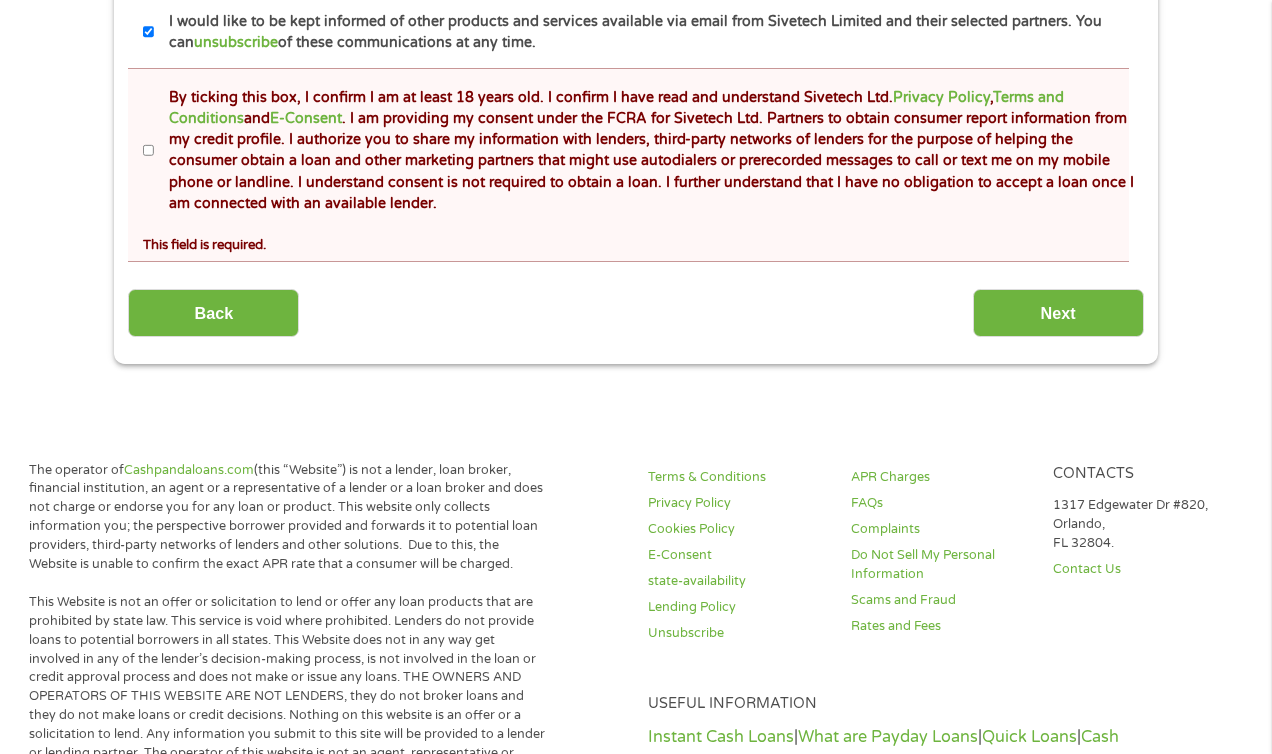 scroll, scrollTop: 1130, scrollLeft: 0, axis: vertical 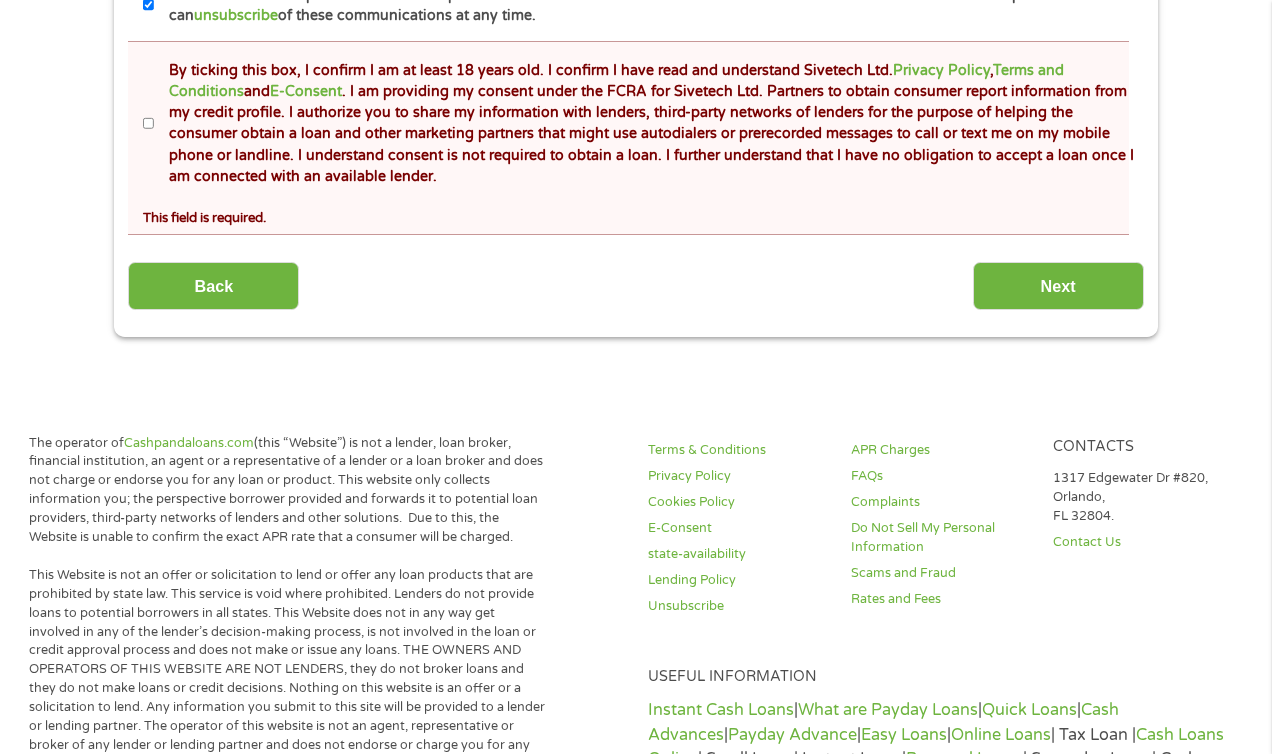 click on "By ticking this box, I confirm I am at least 18 years old. I confirm I have read and understand Sivetech Ltd.  Privacy Policy ,  Terms and Conditions  and  E-Consent . I am providing my consent under the FCRA for Sivetech Ltd. Partners to obtain consumer report information from my credit profile. I authorize you to share my information with lenders, third-party networks of lenders for the purpose of helping the consumer obtain a loan and other marketing partners that might use autodialers or prerecorded messages to call or text me on my mobile phone or landline. I understand consent is not required to obtain a loan. I further understand that I have no obligation to accept a loan once I am connected with an available lender." at bounding box center (149, 124) 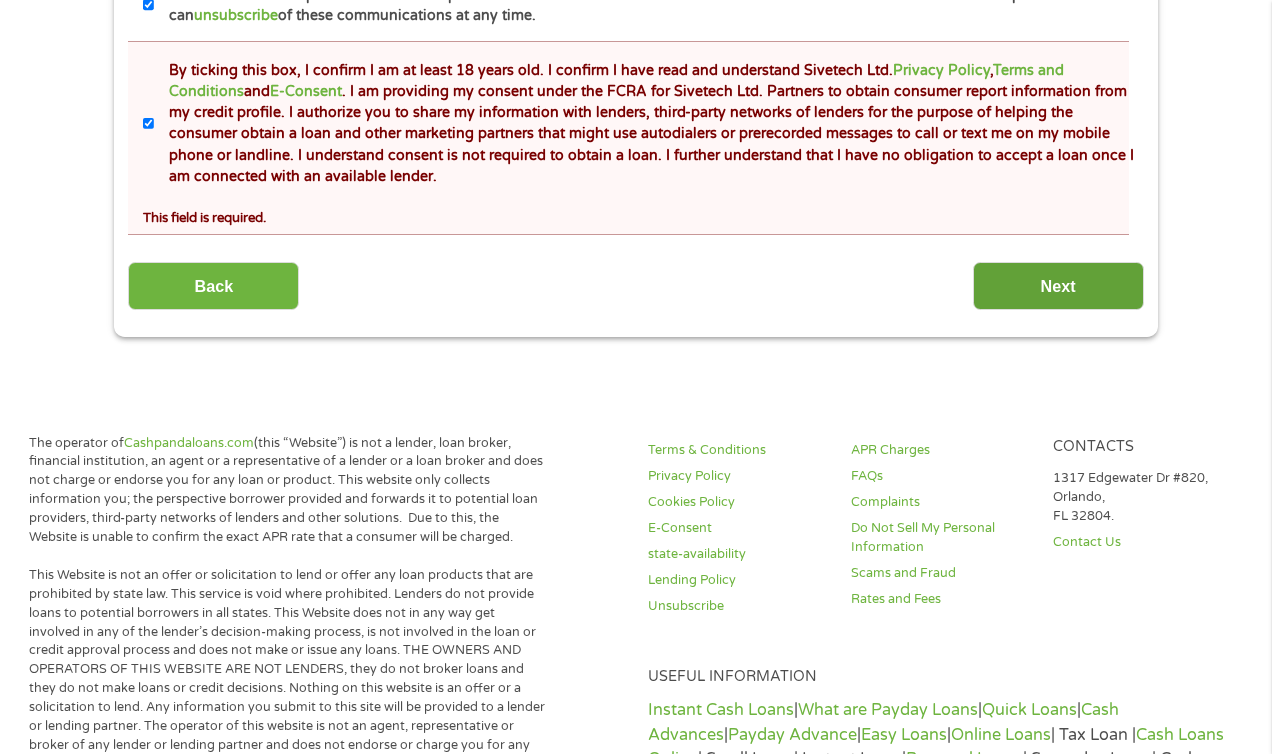 click on "Next" at bounding box center [1058, 286] 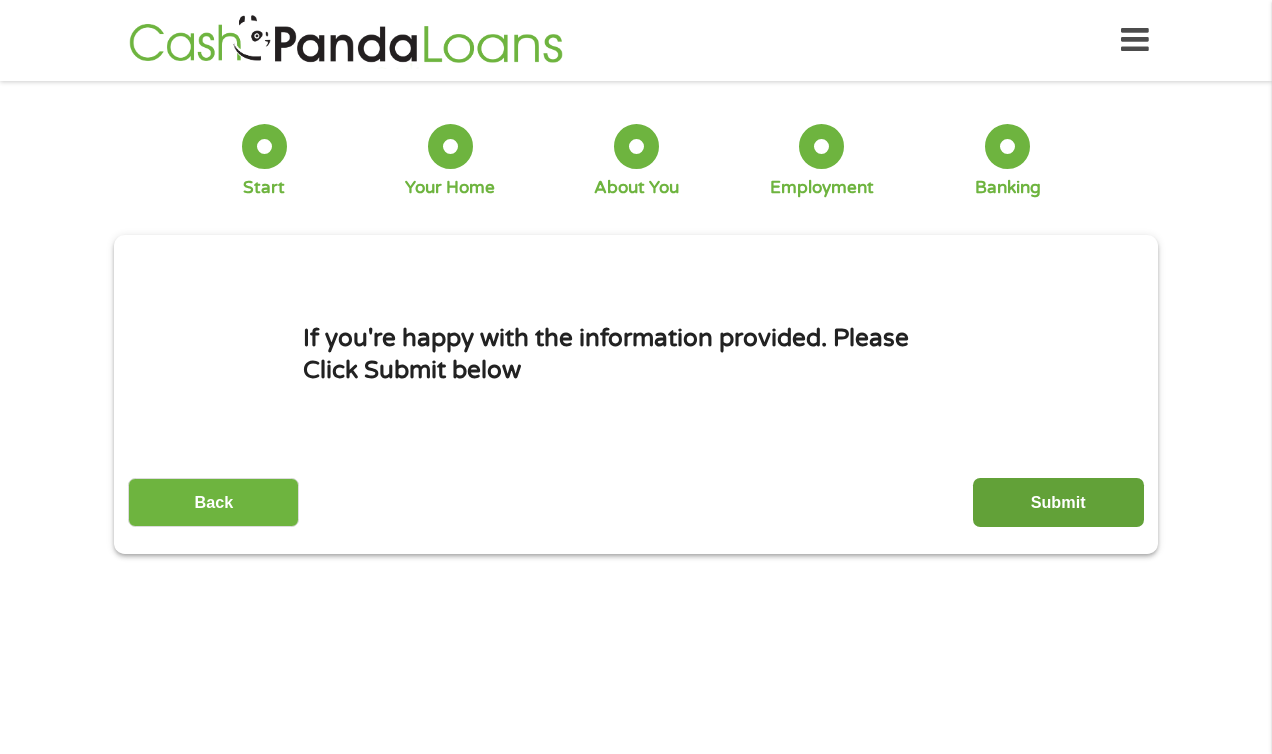 click on "Submit" at bounding box center (1058, 502) 